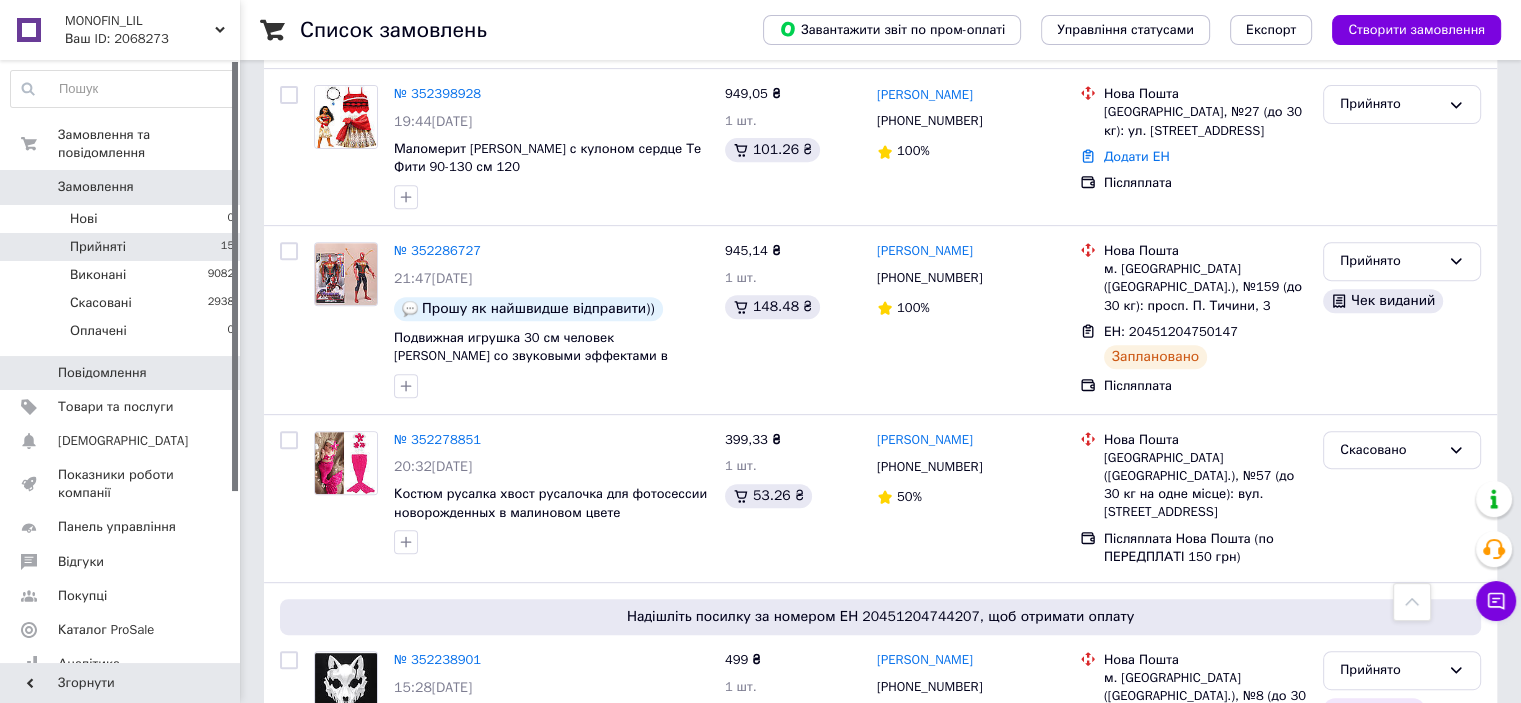 scroll, scrollTop: 500, scrollLeft: 0, axis: vertical 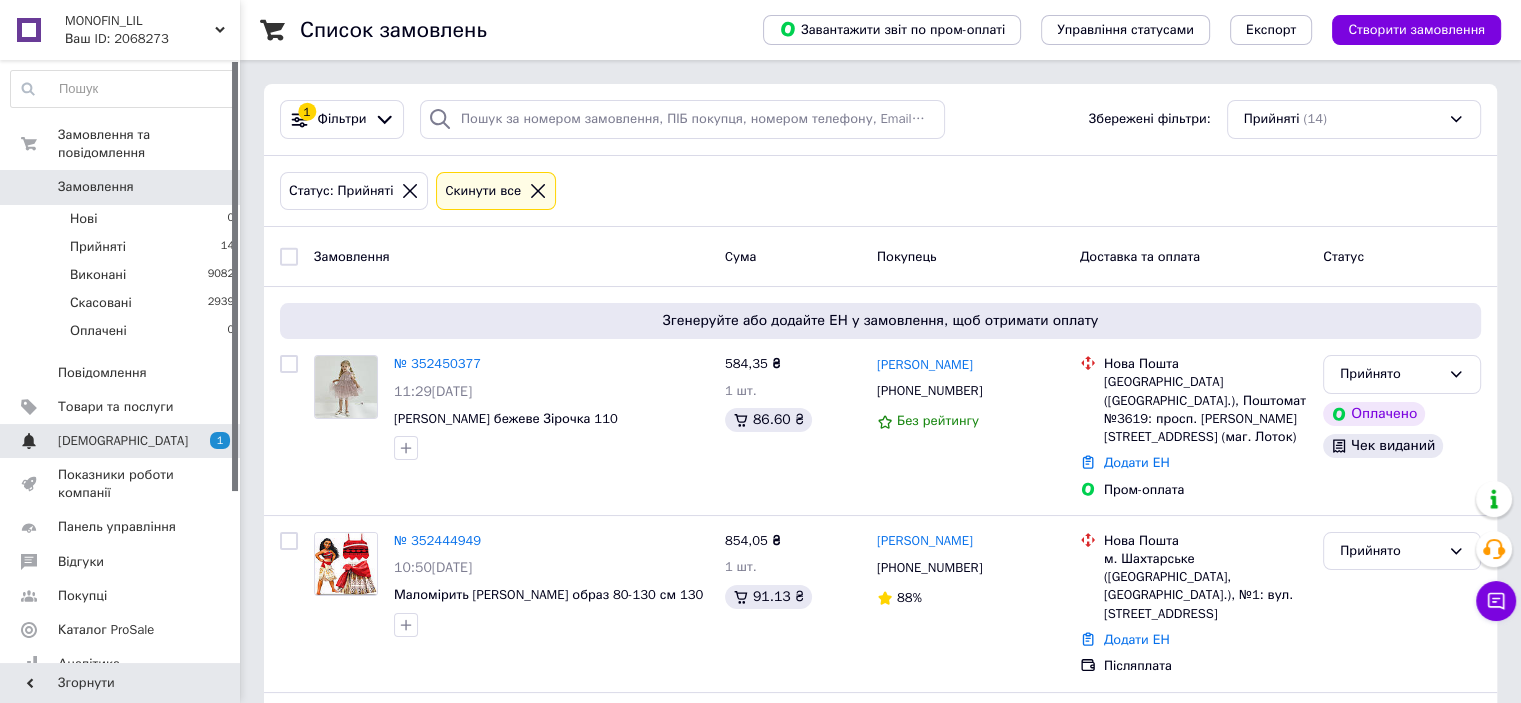 click on "[DEMOGRAPHIC_DATA]" at bounding box center [121, 441] 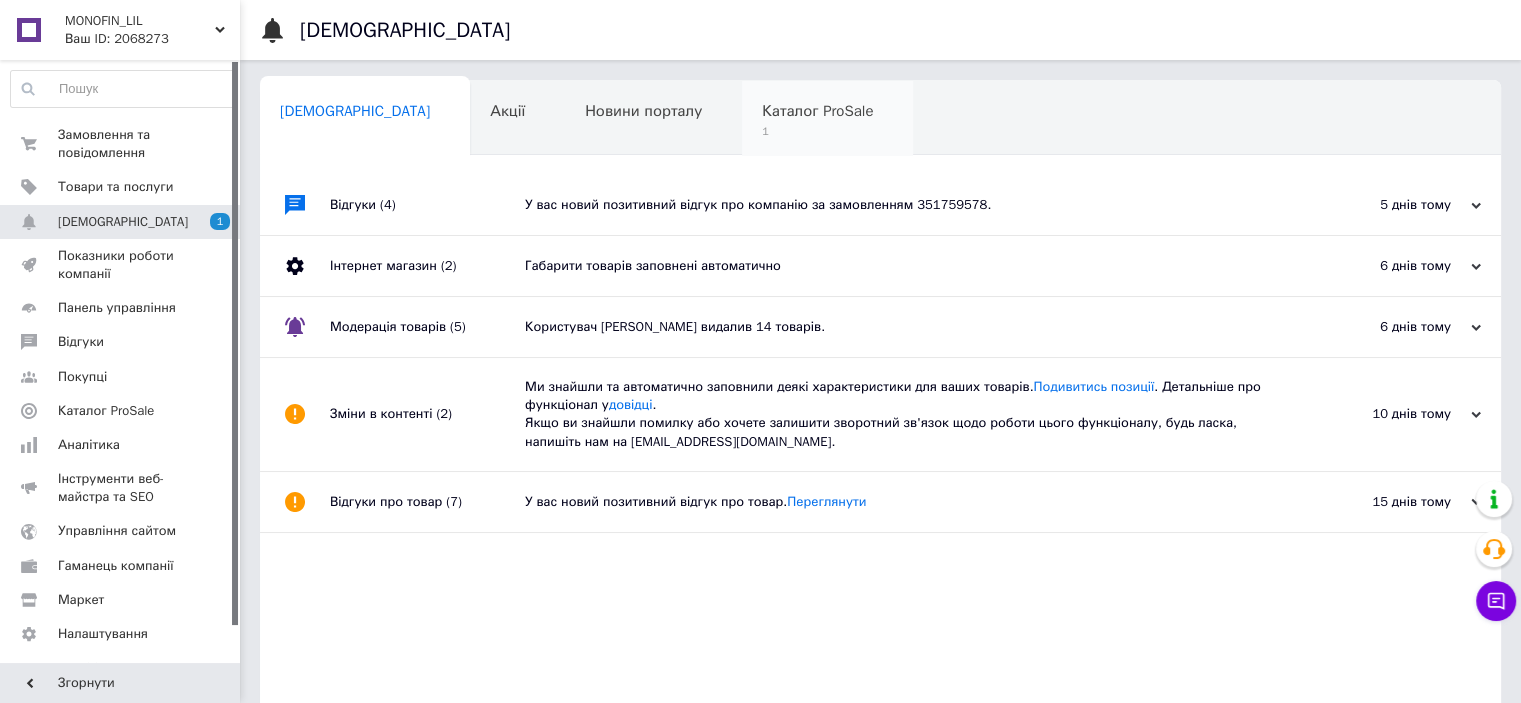click on "Каталог ProSale 1" at bounding box center (827, 119) 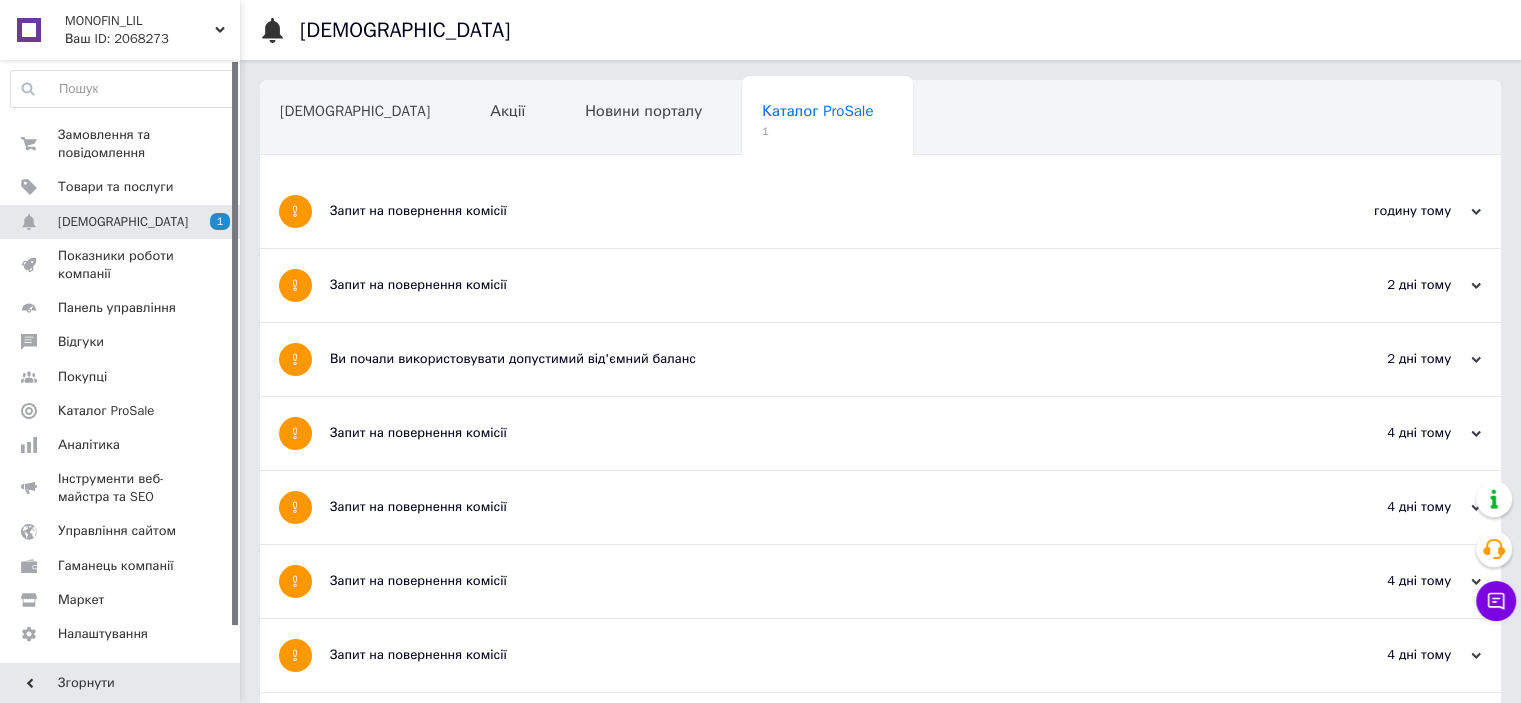 click on "Запит на повернення комісії" at bounding box center [805, 211] 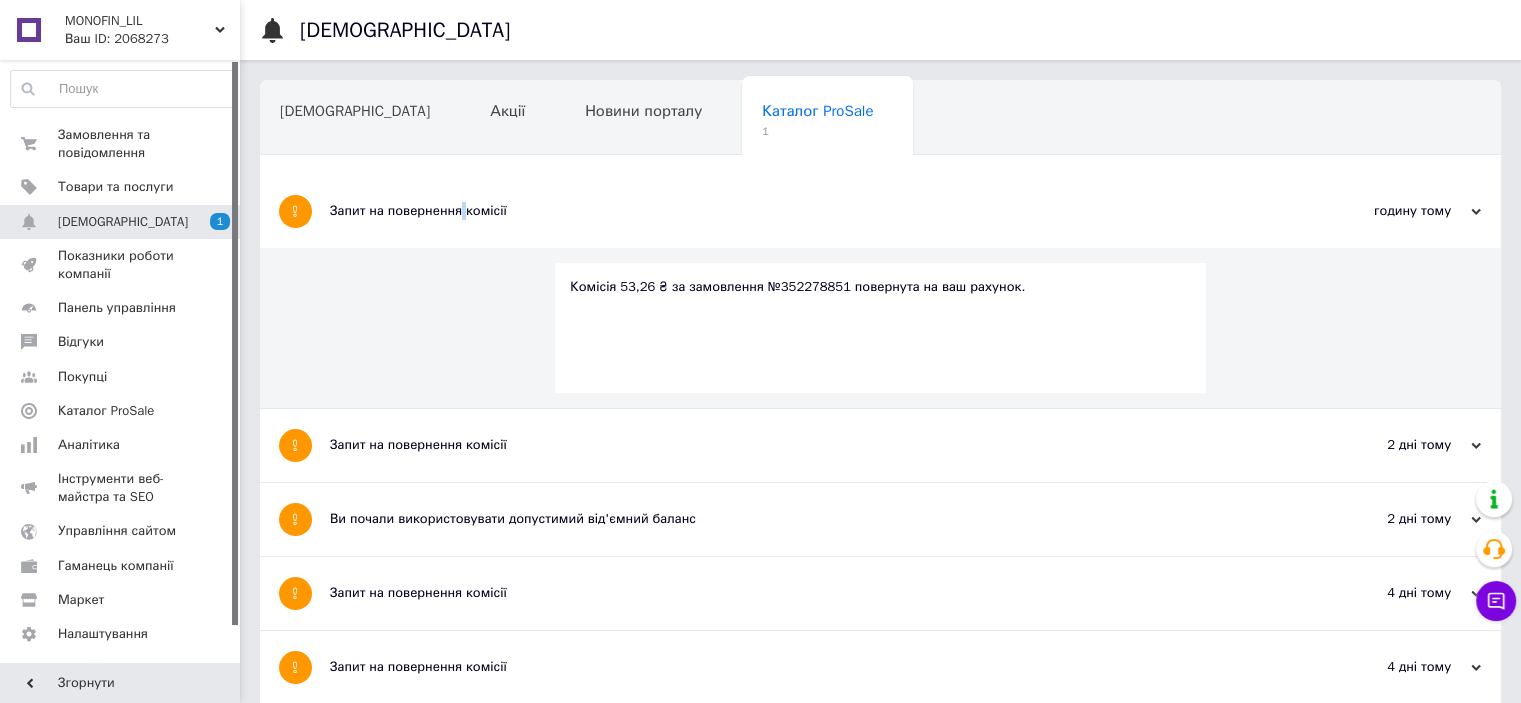 click on "Запит на повернення комісії" at bounding box center (805, 211) 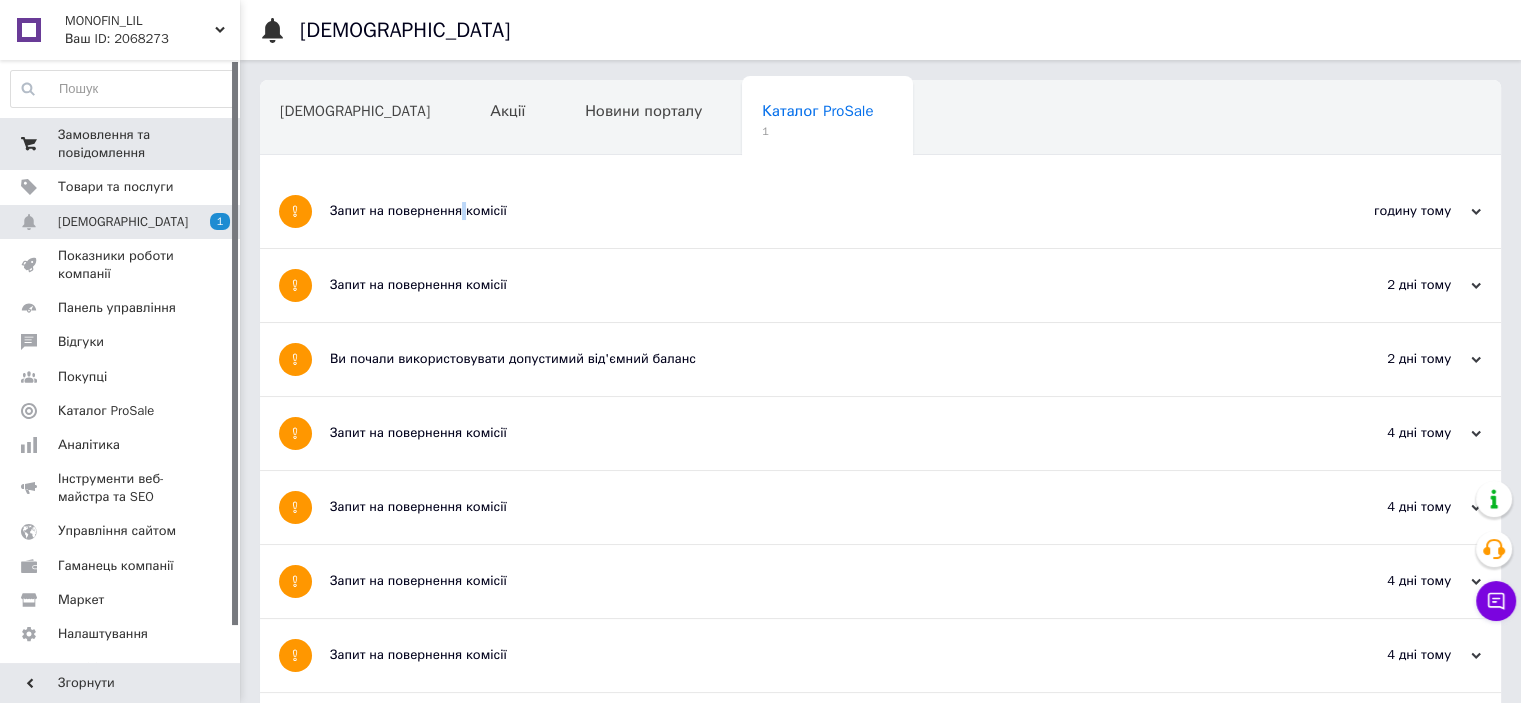 click on "Замовлення та повідомлення" at bounding box center [121, 144] 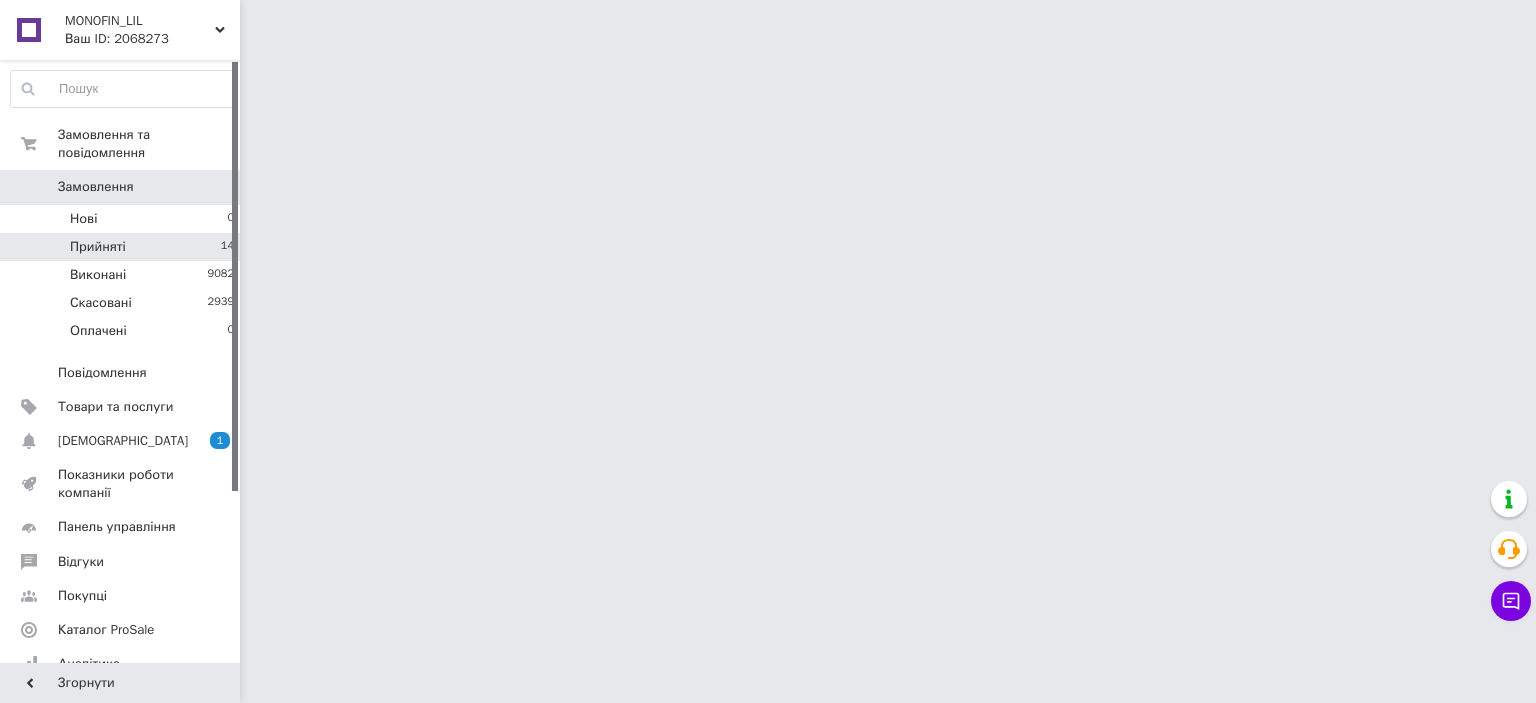 click on "Прийняті 14" at bounding box center [123, 247] 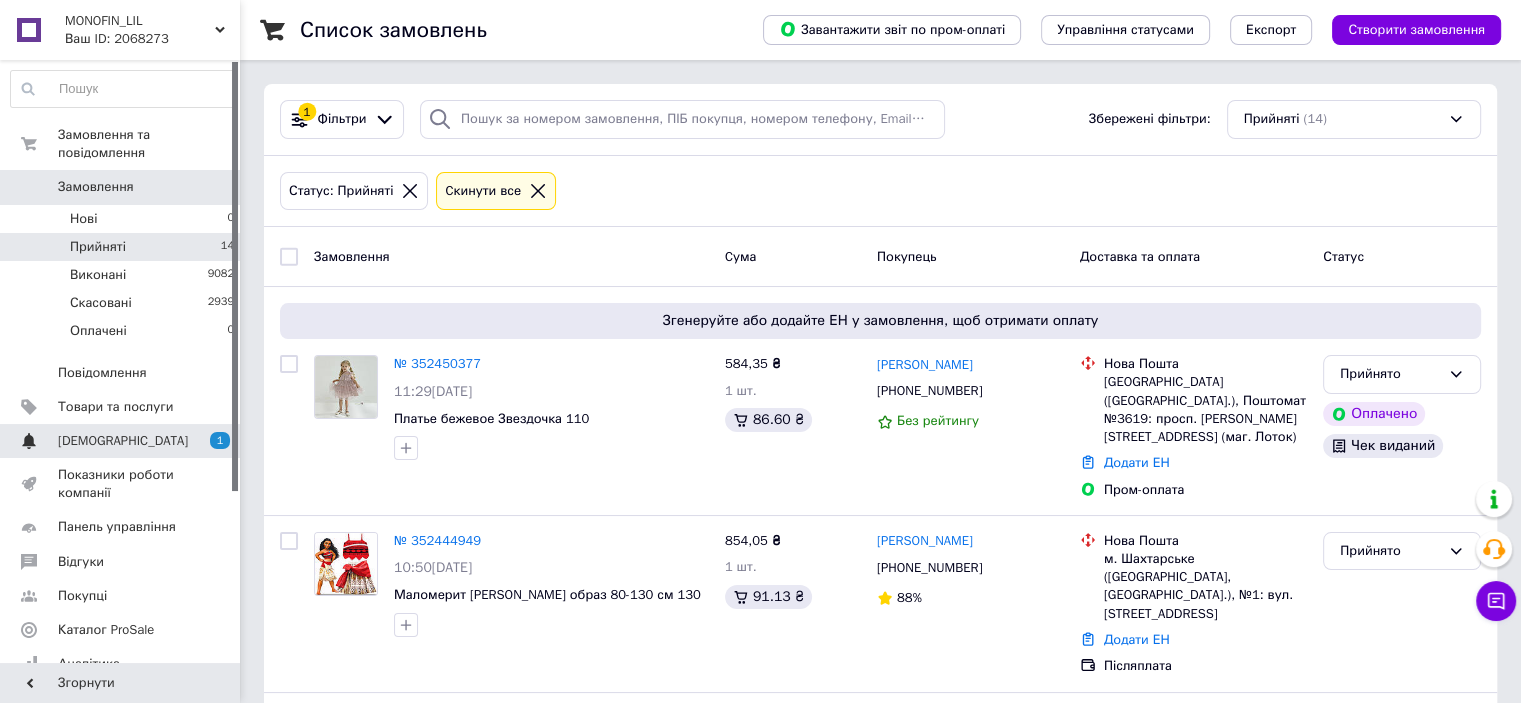 click on "[DEMOGRAPHIC_DATA] 1" at bounding box center [123, 441] 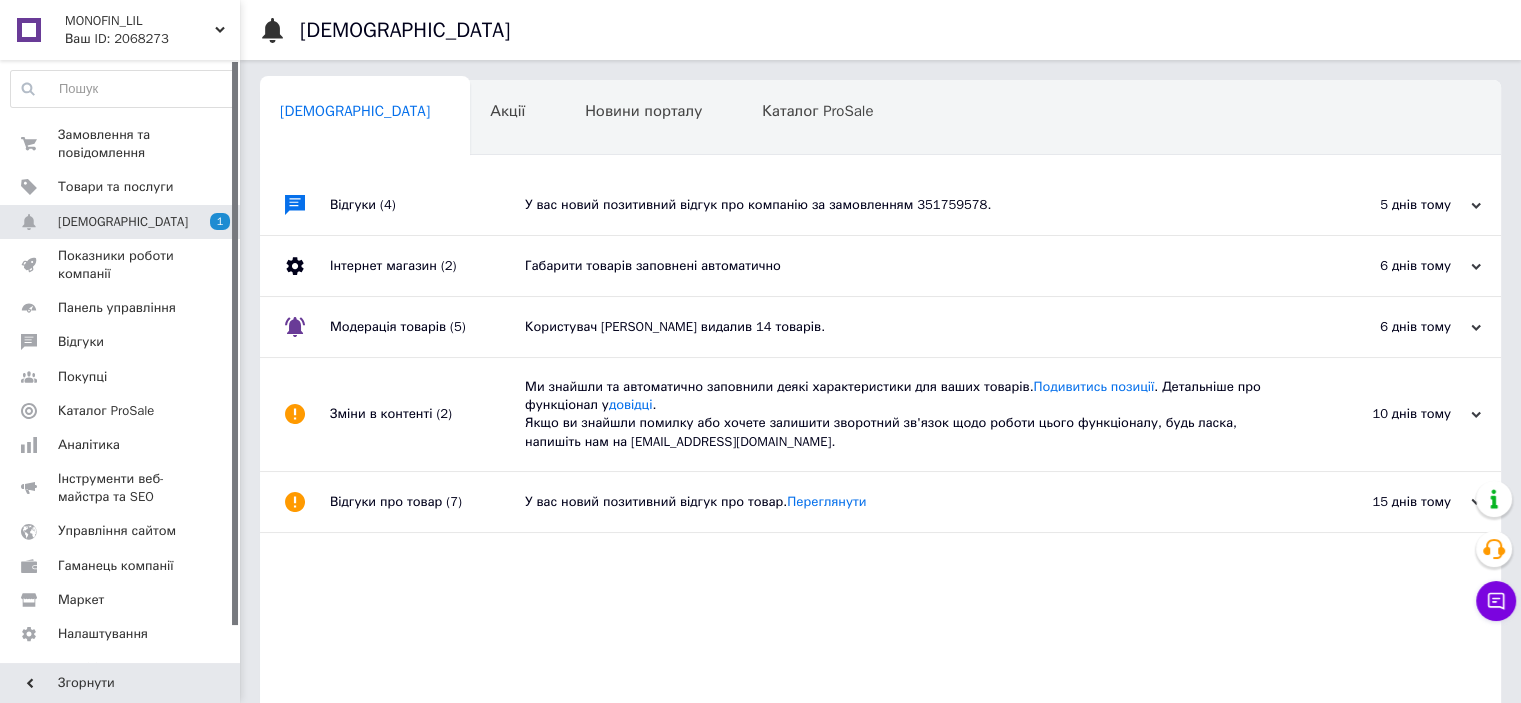 click on "Сповіщення 0 Акції 0 Новини порталу 0 Каталог ProSale 0 Навчання та заходи 0 Ok Відфільтровано...  Зберегти" at bounding box center [880, 116] 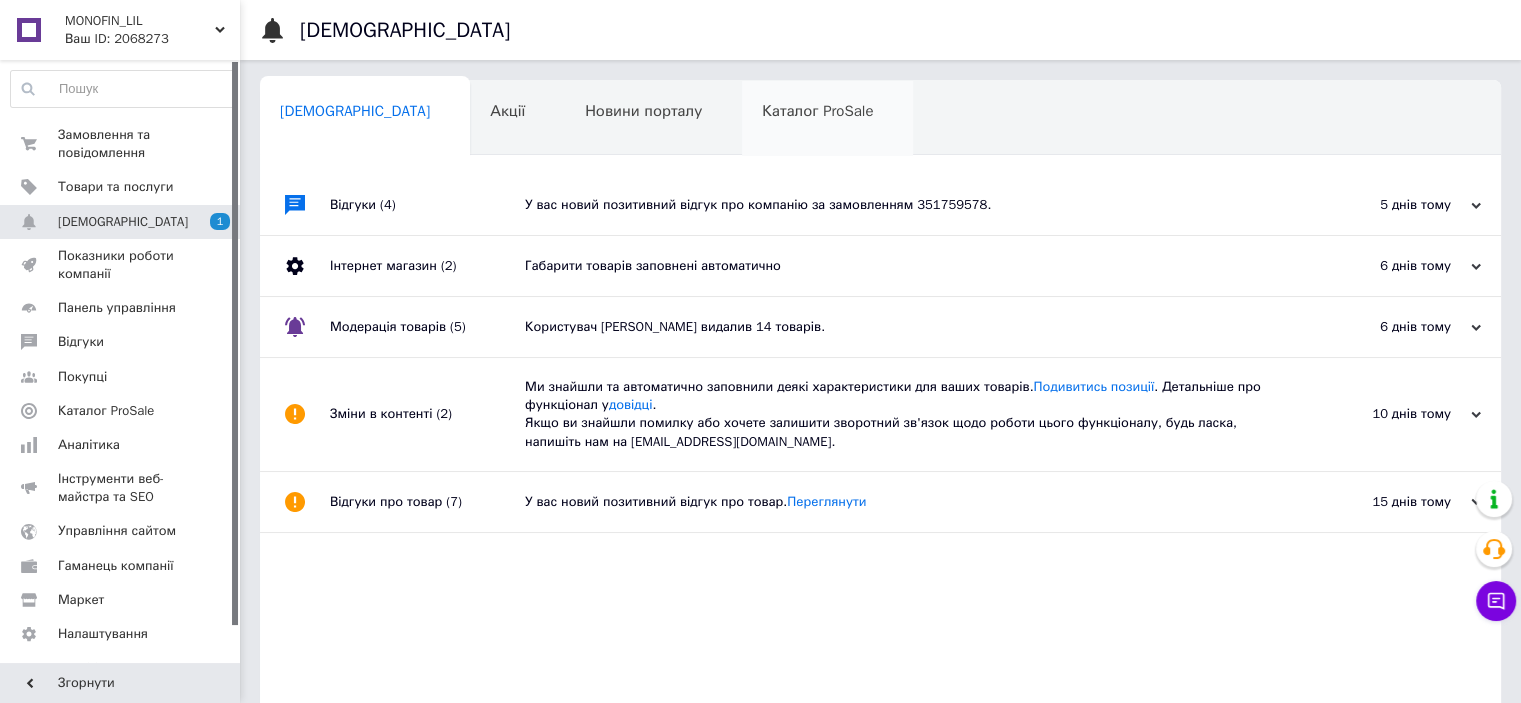 click on "Каталог ProSale 0" at bounding box center (827, 119) 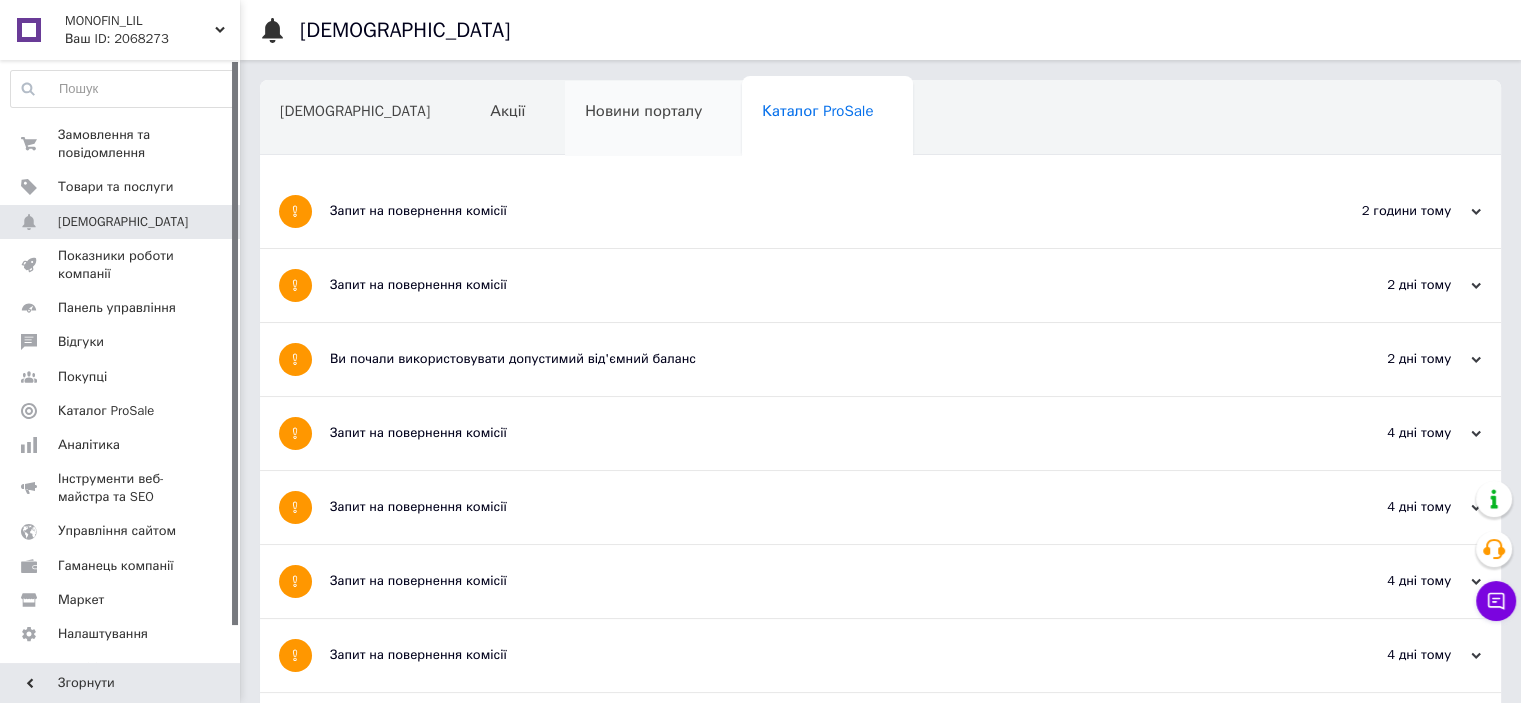 drag, startPoint x: 715, startPoint y: 89, endPoint x: 564, endPoint y: 103, distance: 151.64761 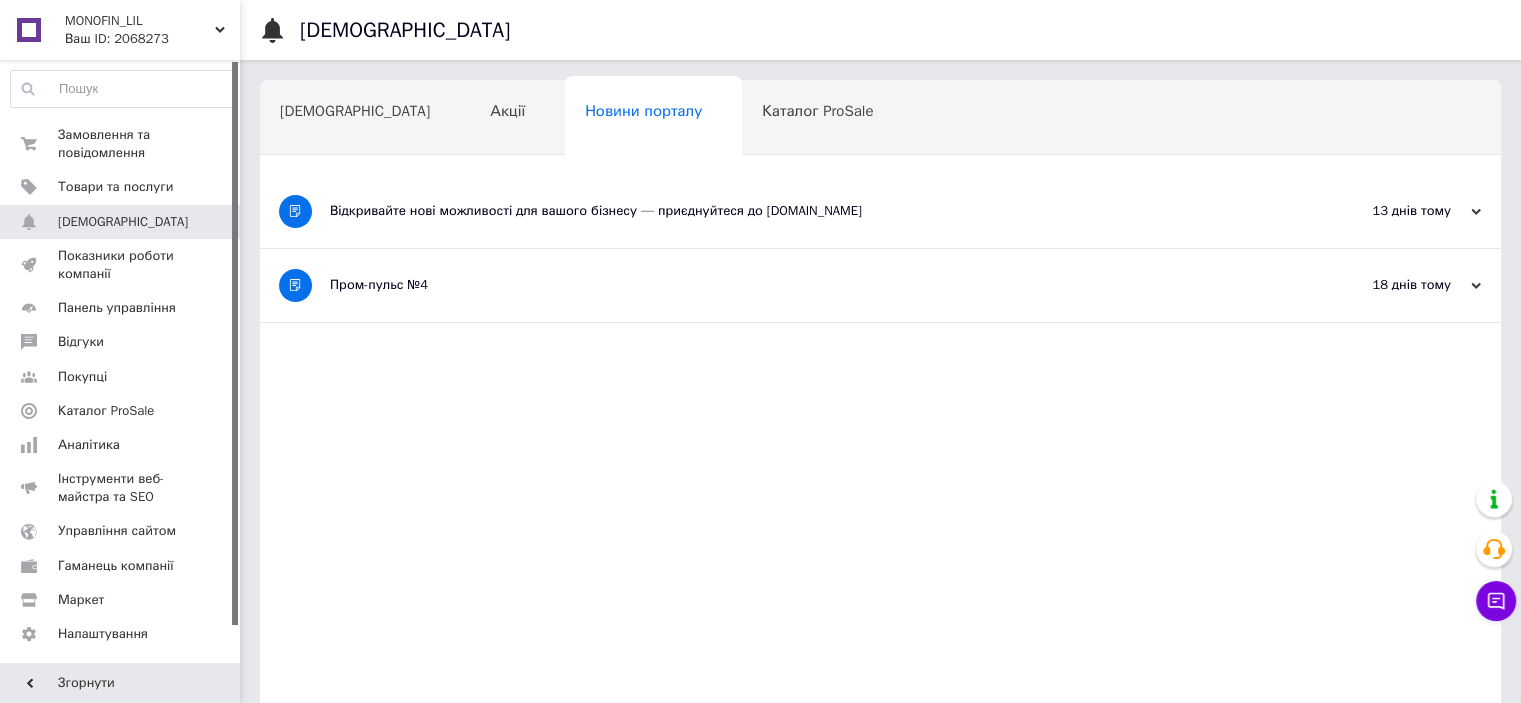 click on "Новини порталу" at bounding box center [643, 111] 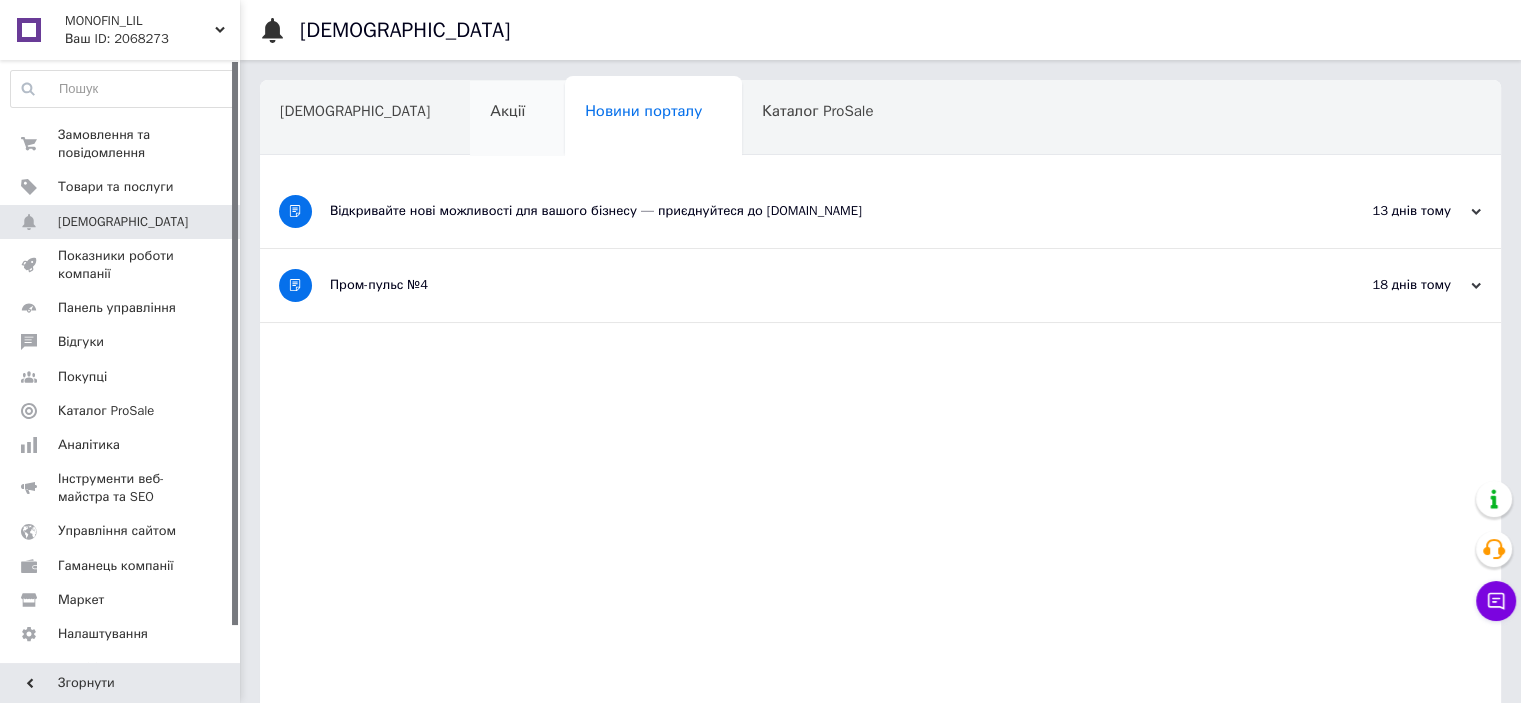 click on "Акції" at bounding box center (507, 111) 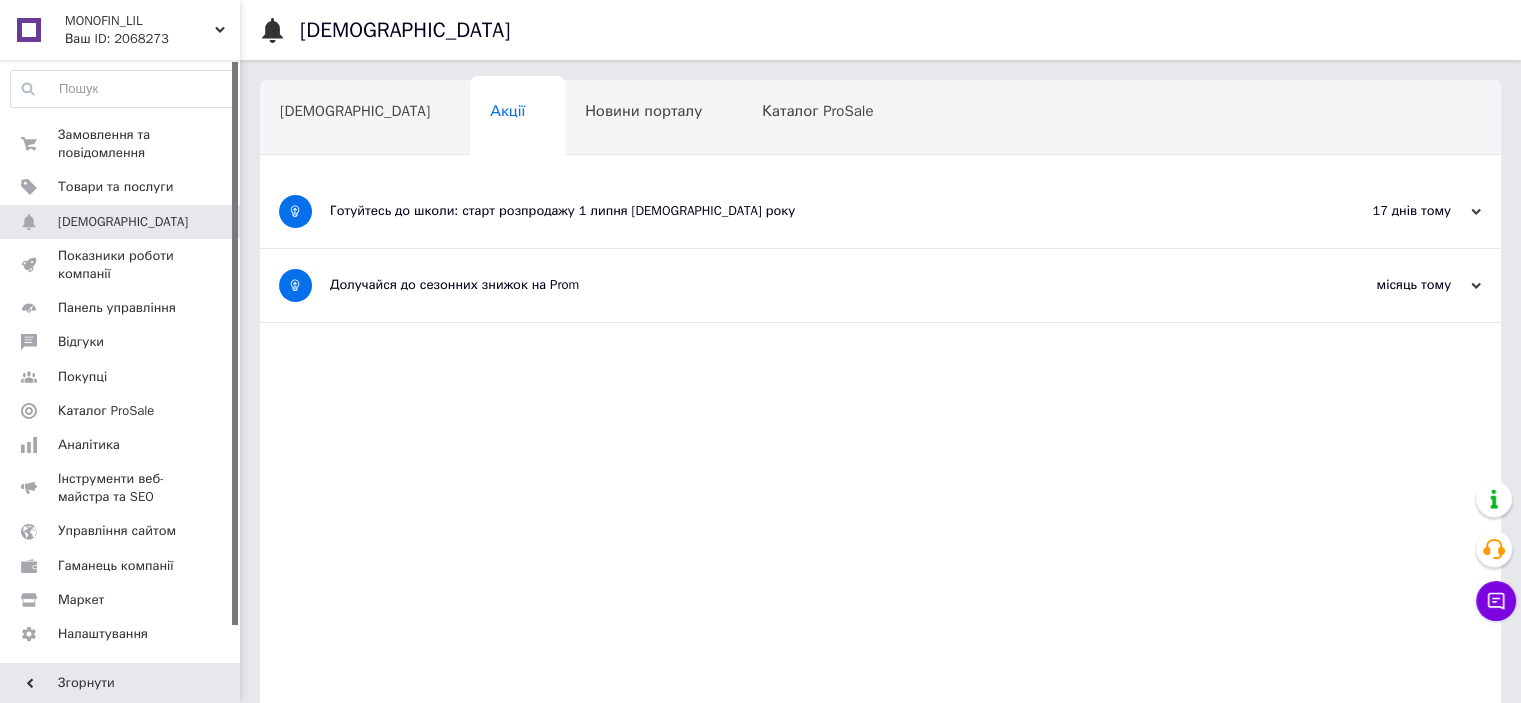 drag, startPoint x: 440, startPoint y: 106, endPoint x: 311, endPoint y: 110, distance: 129.062 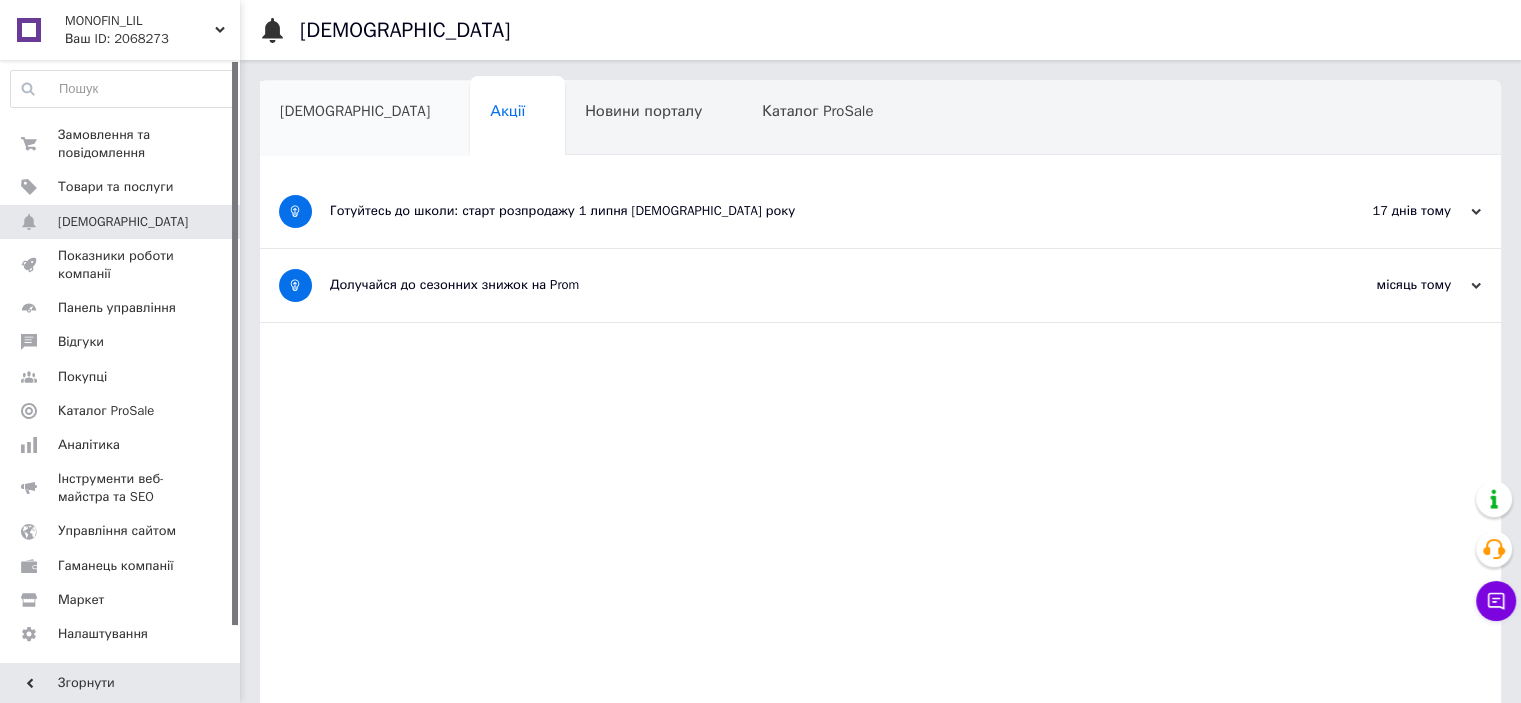 click on "[DEMOGRAPHIC_DATA]" at bounding box center [355, 111] 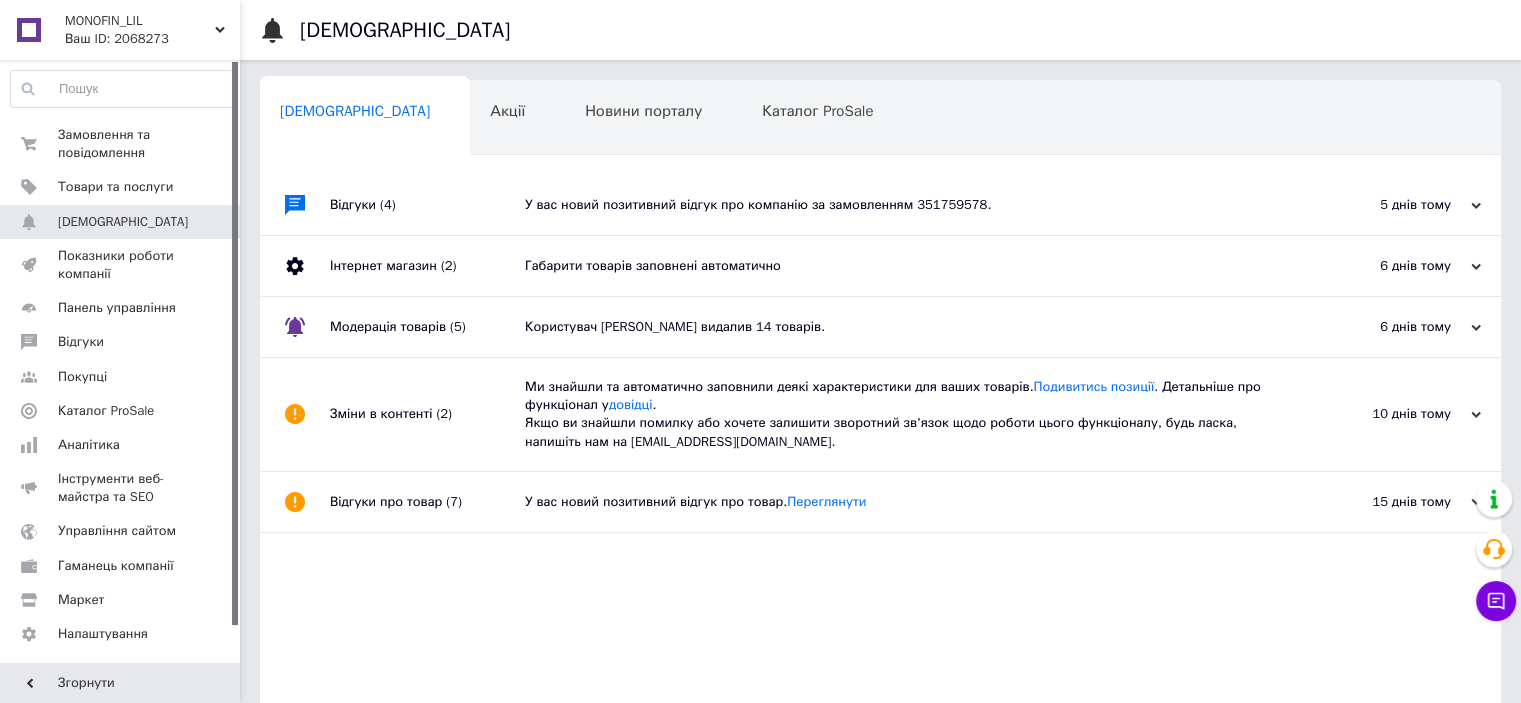 click on "[DEMOGRAPHIC_DATA]" at bounding box center (355, 111) 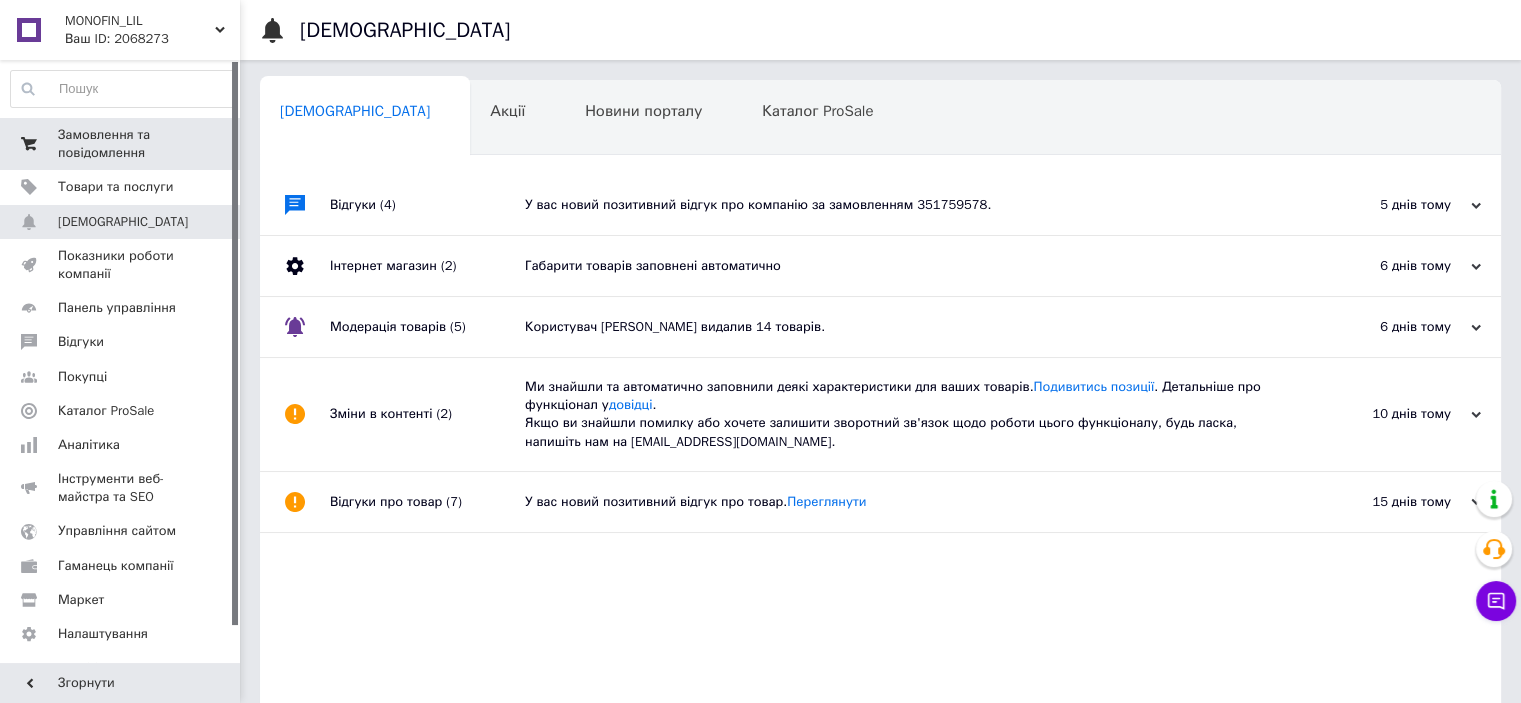 click on "Замовлення та повідомлення 0 0" at bounding box center [123, 144] 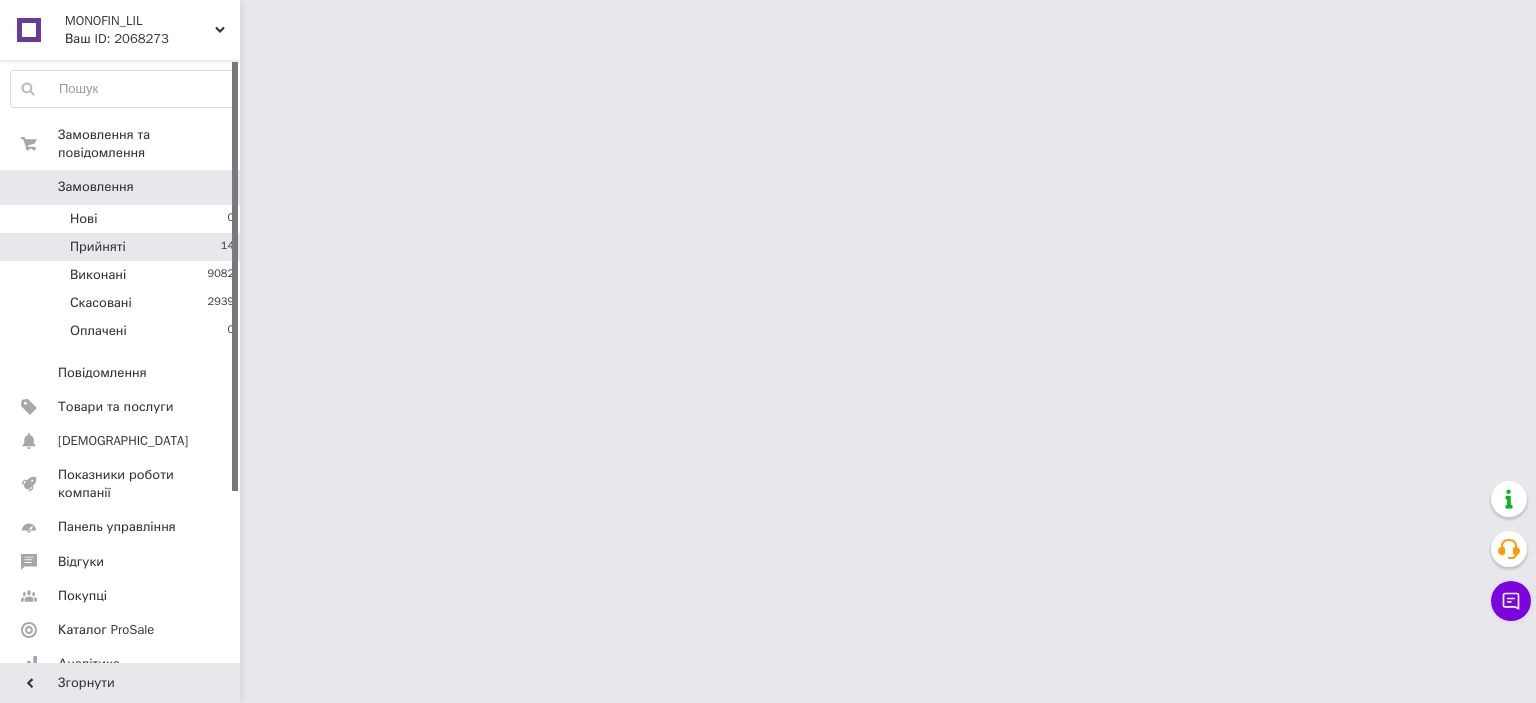 click on "Прийняті 14" at bounding box center (123, 247) 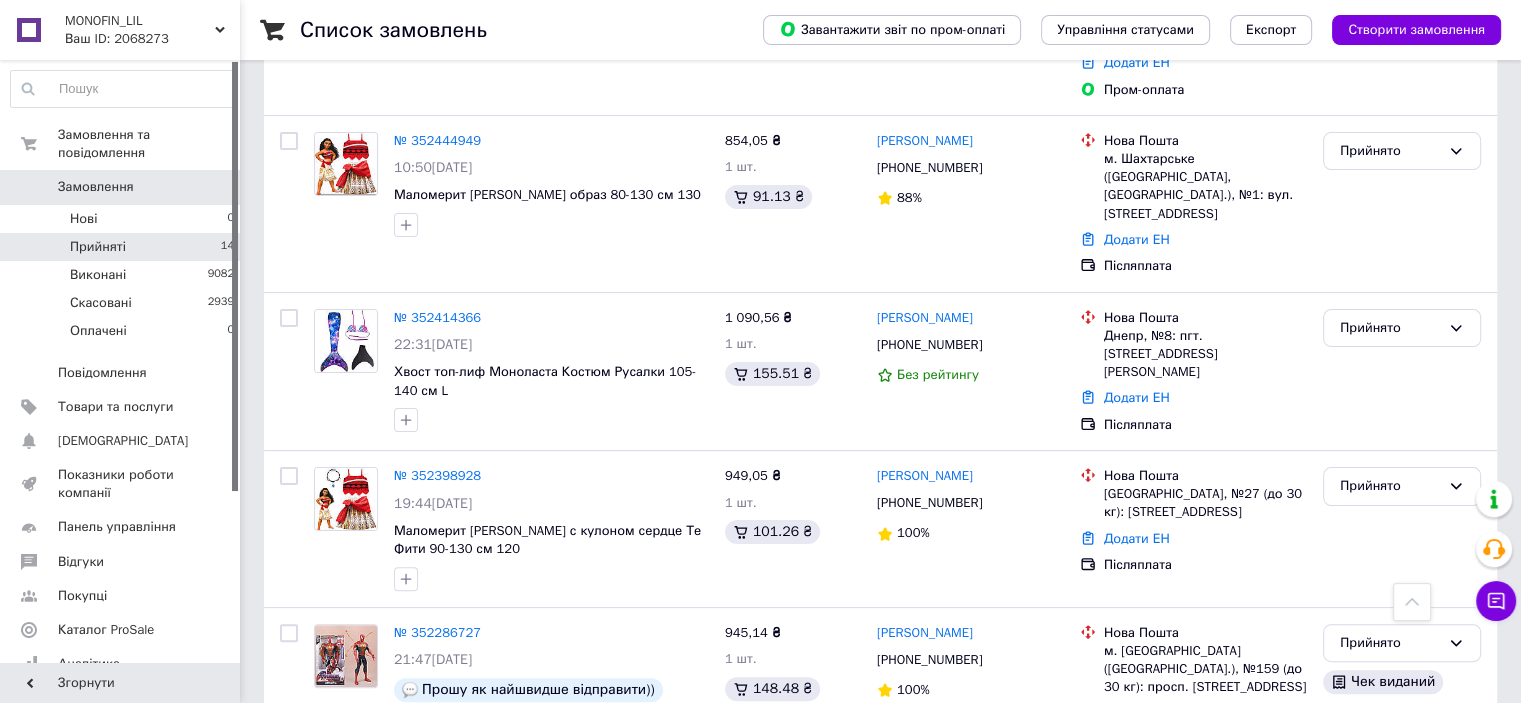 scroll, scrollTop: 0, scrollLeft: 0, axis: both 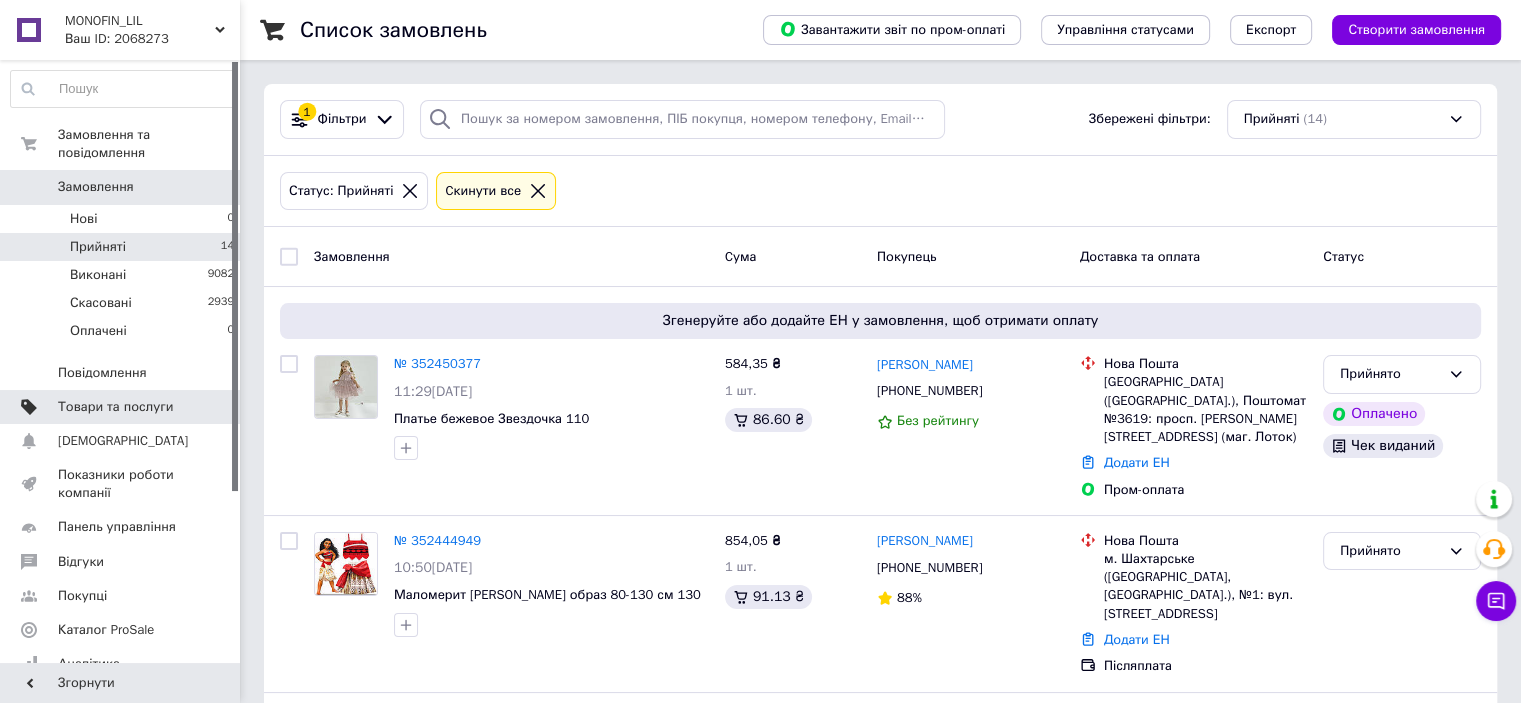 click on "Товари та послуги" at bounding box center [115, 407] 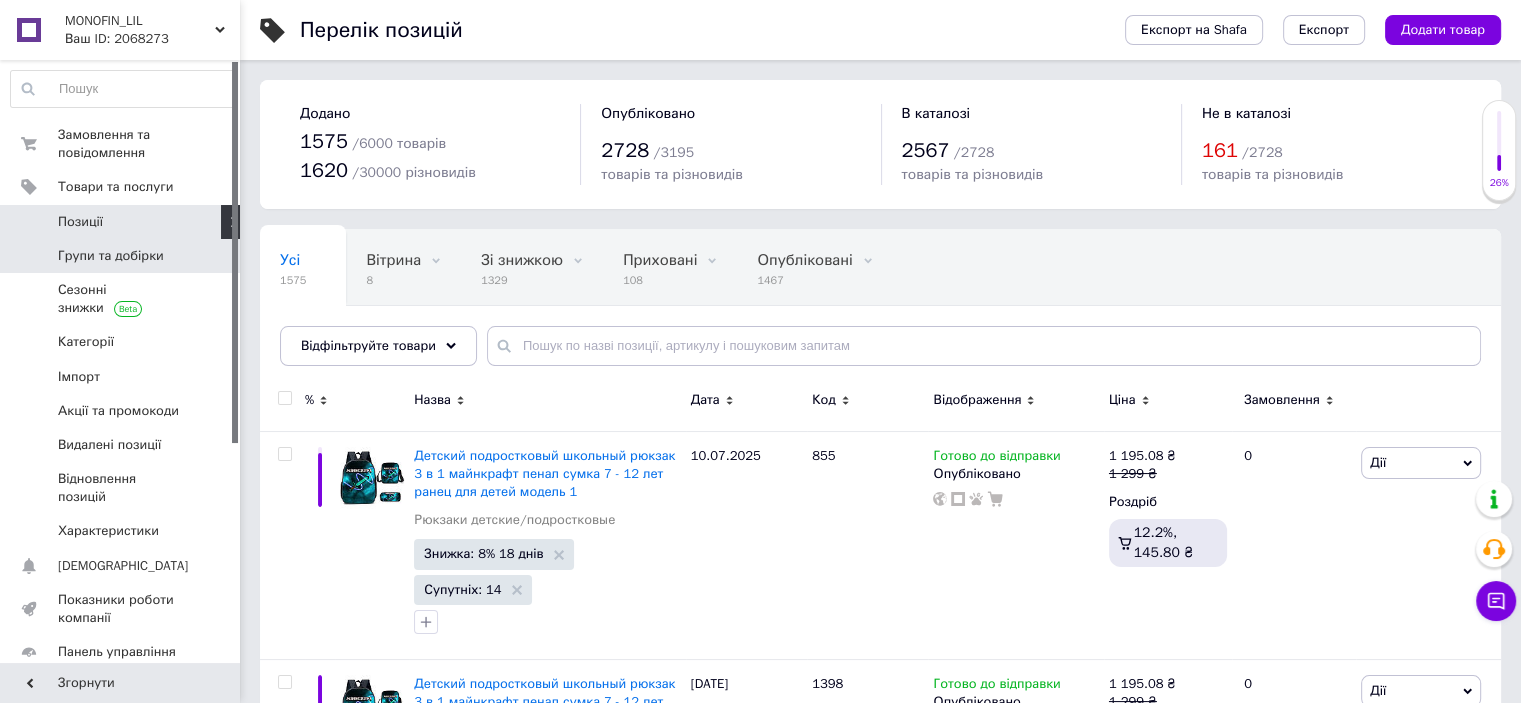 click on "Групи та добірки" at bounding box center [111, 256] 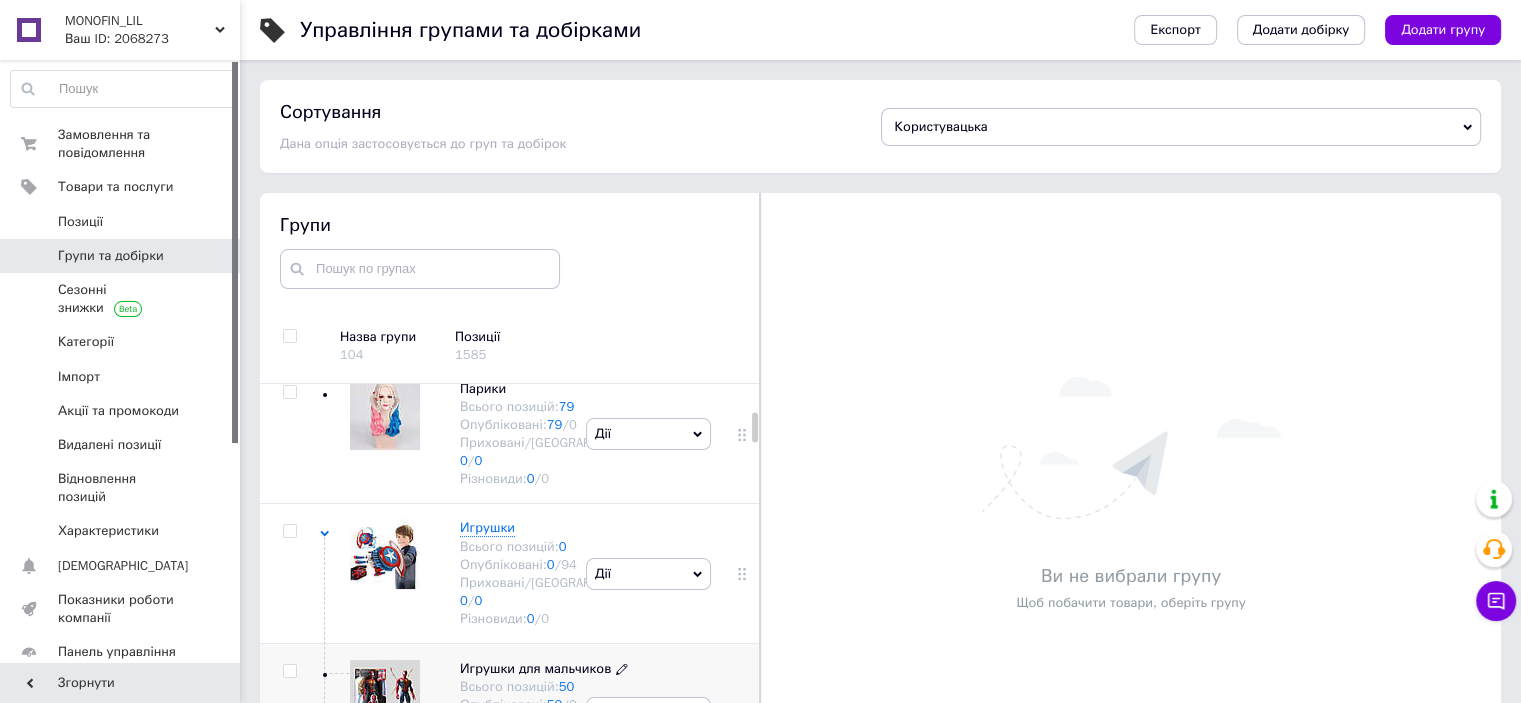 scroll, scrollTop: 942, scrollLeft: 0, axis: vertical 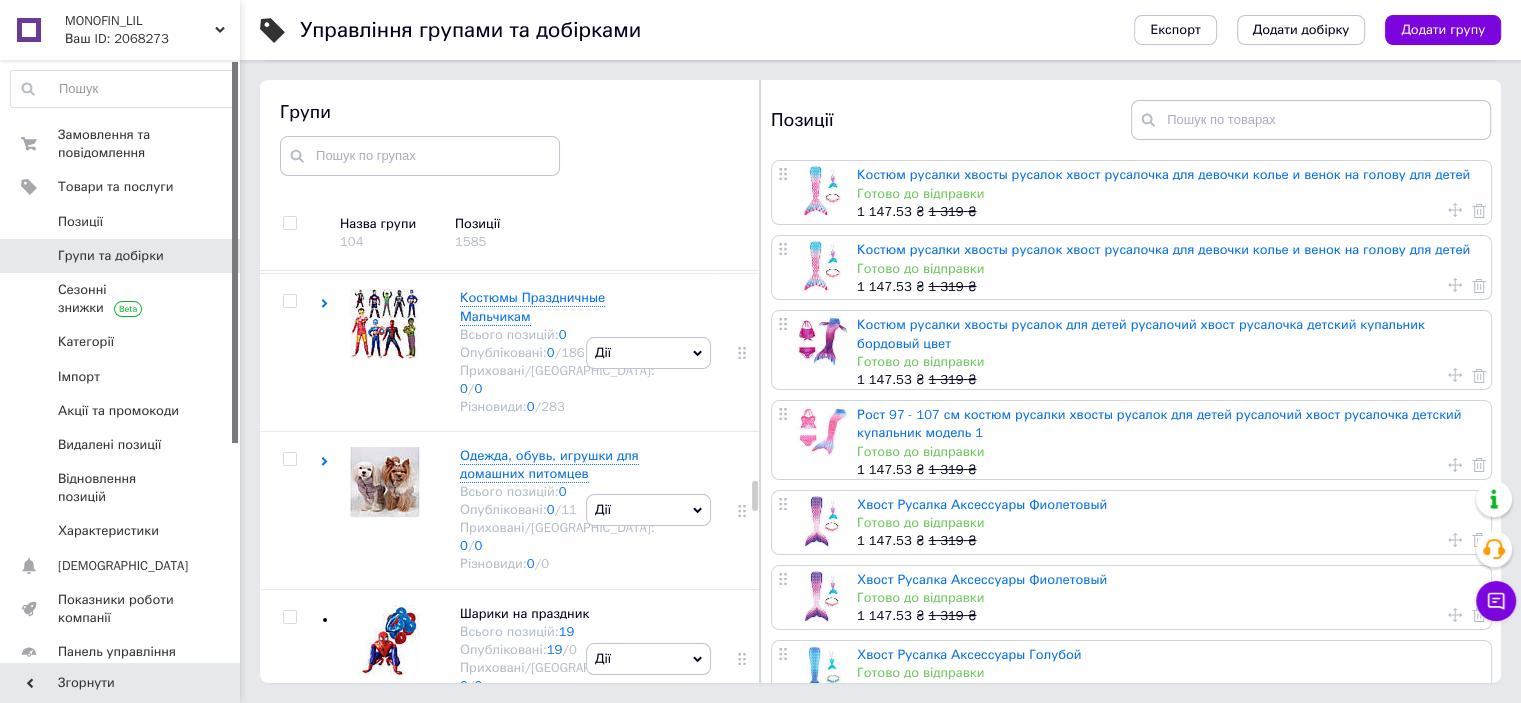 click on "Сумки и рюкзаки Детские" at bounding box center [541, -1088] 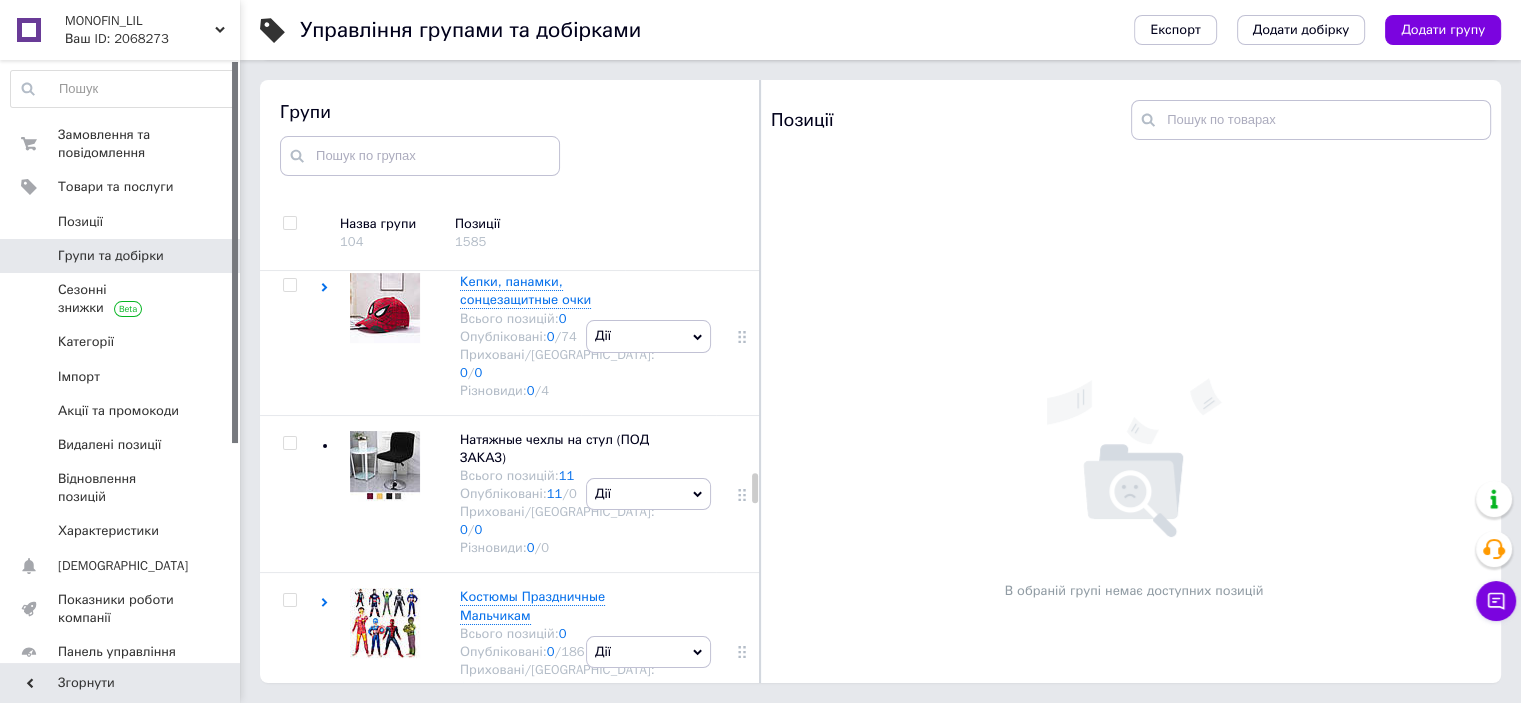 click on "Рюкзаки детские/подростковые" at bounding box center [516, -939] 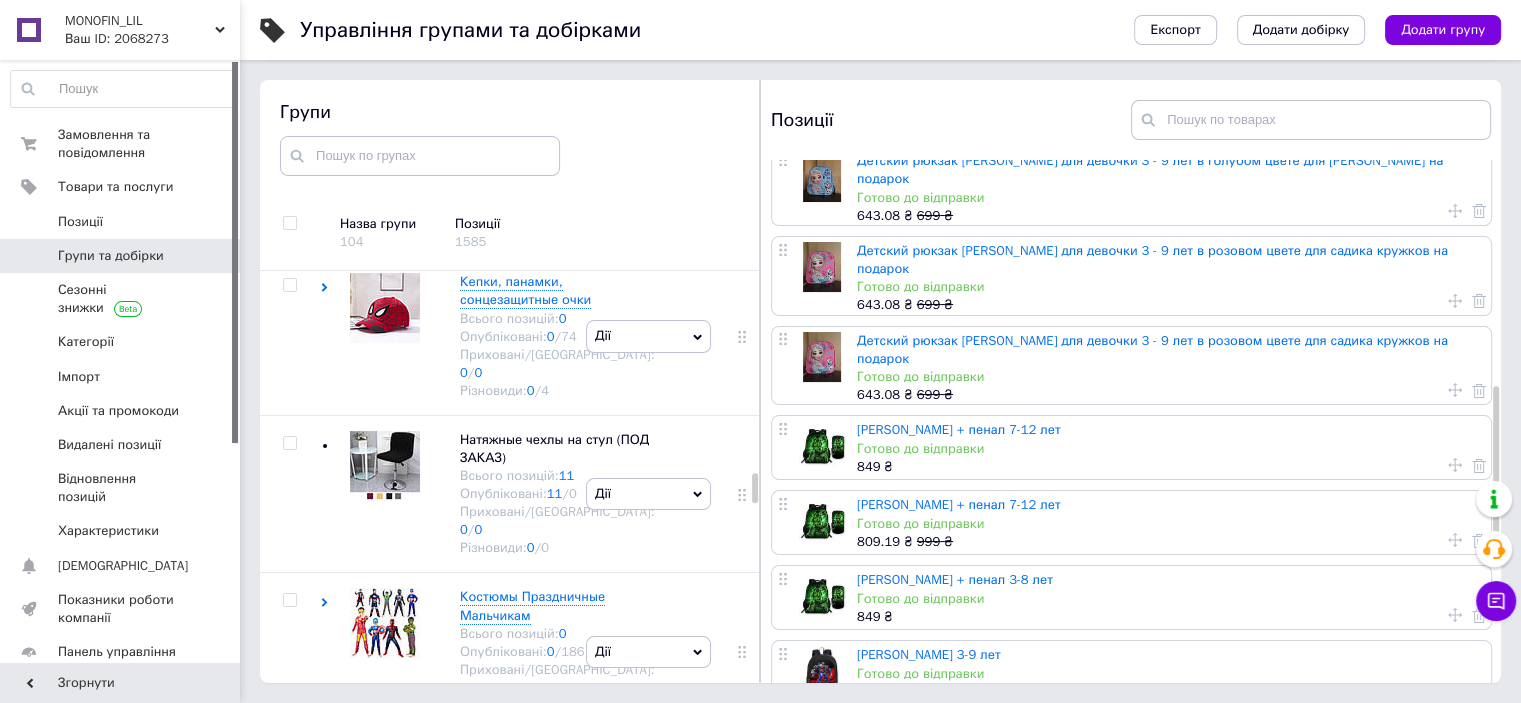 scroll, scrollTop: 700, scrollLeft: 0, axis: vertical 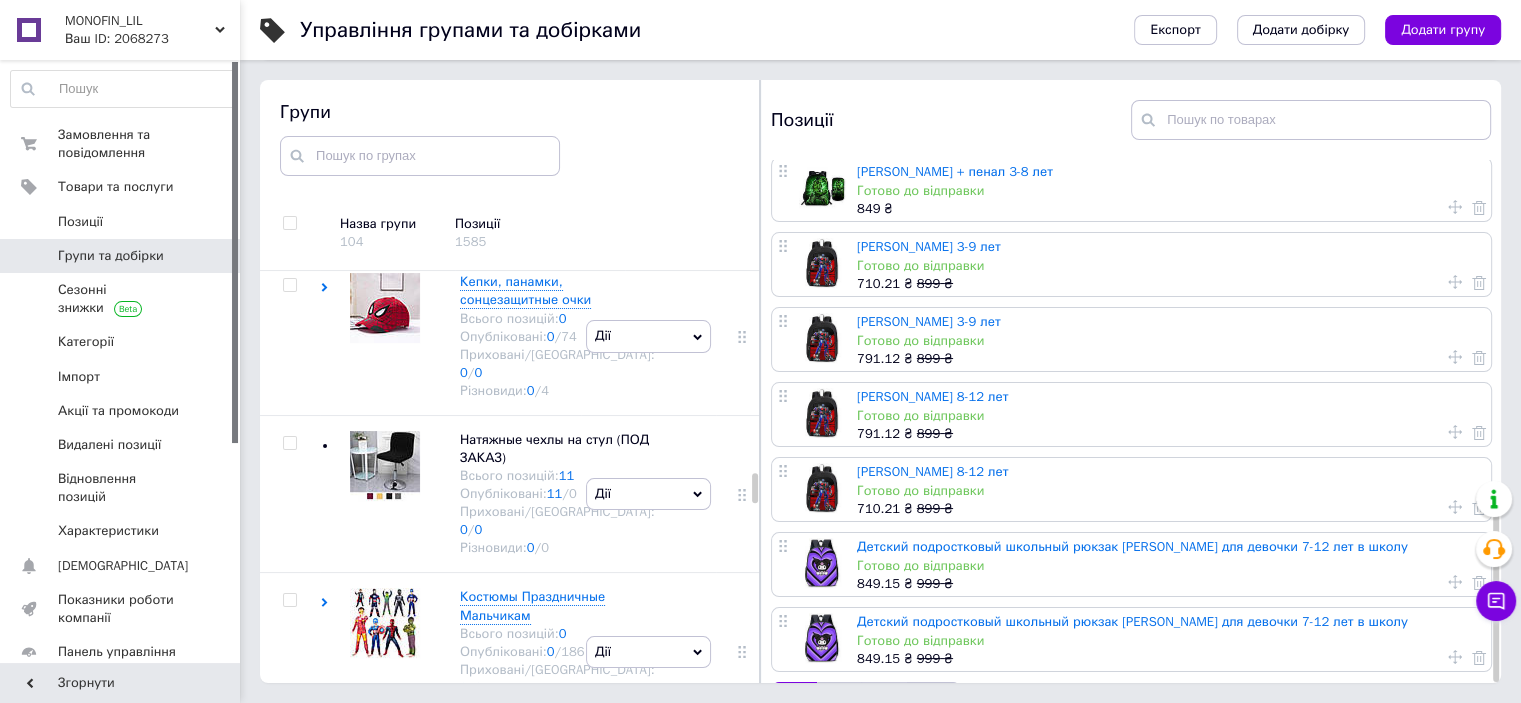 click 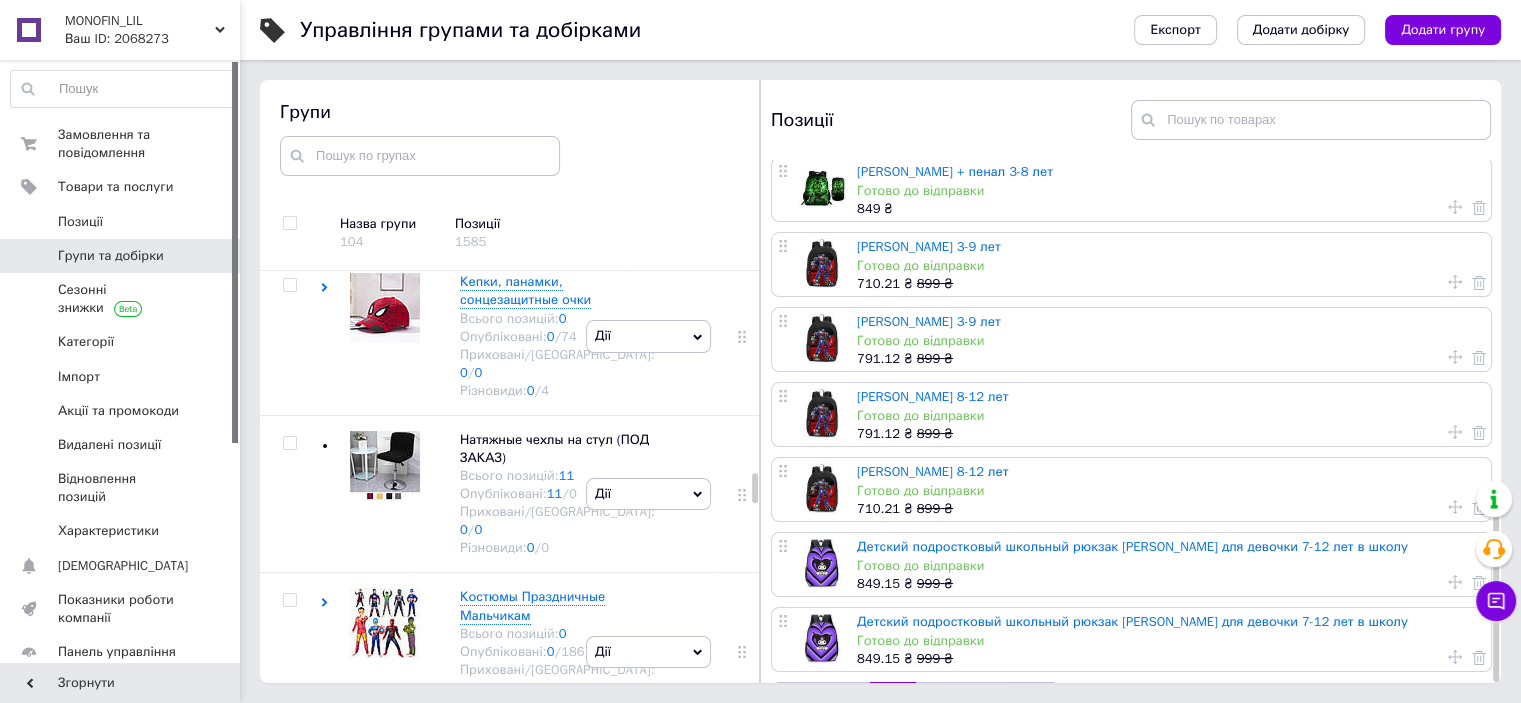 scroll, scrollTop: 0, scrollLeft: 0, axis: both 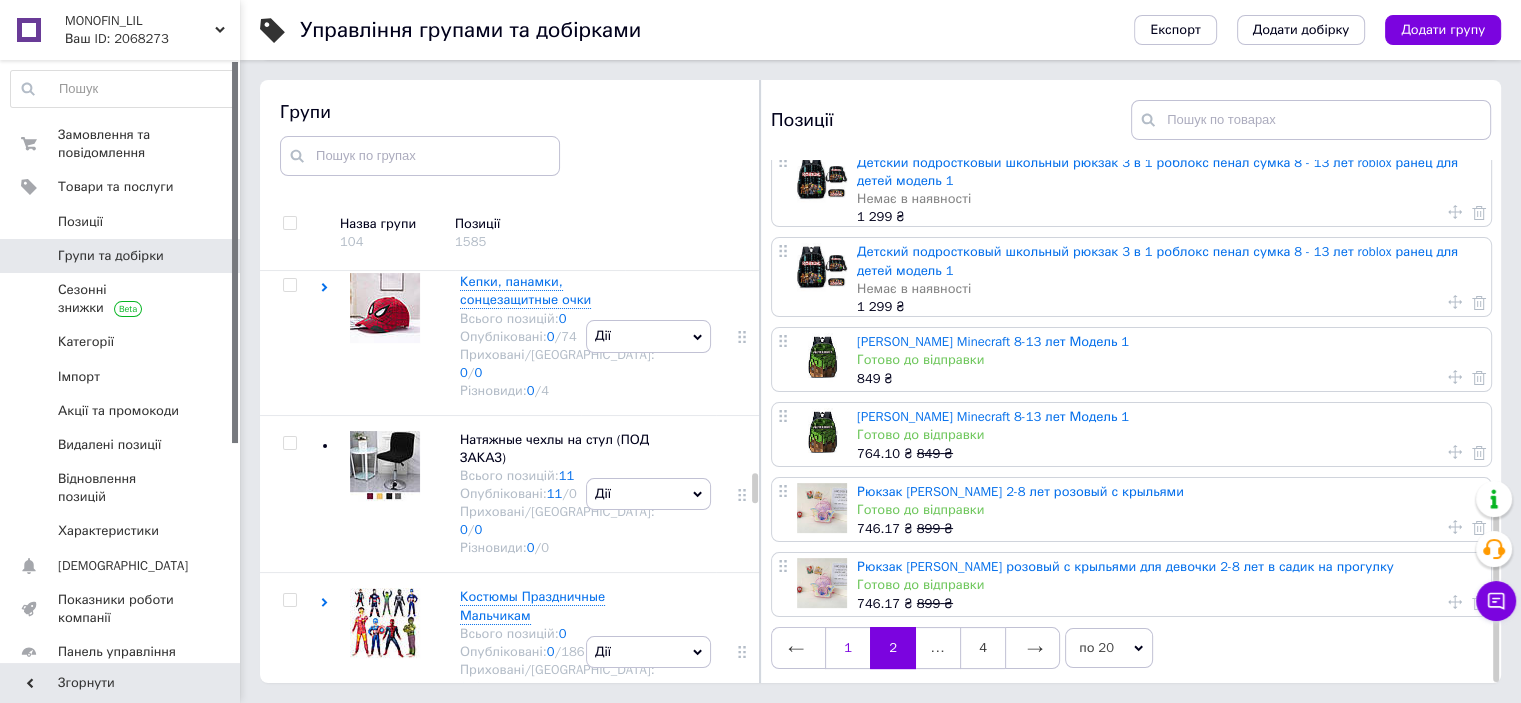 click on "1" at bounding box center (847, 648) 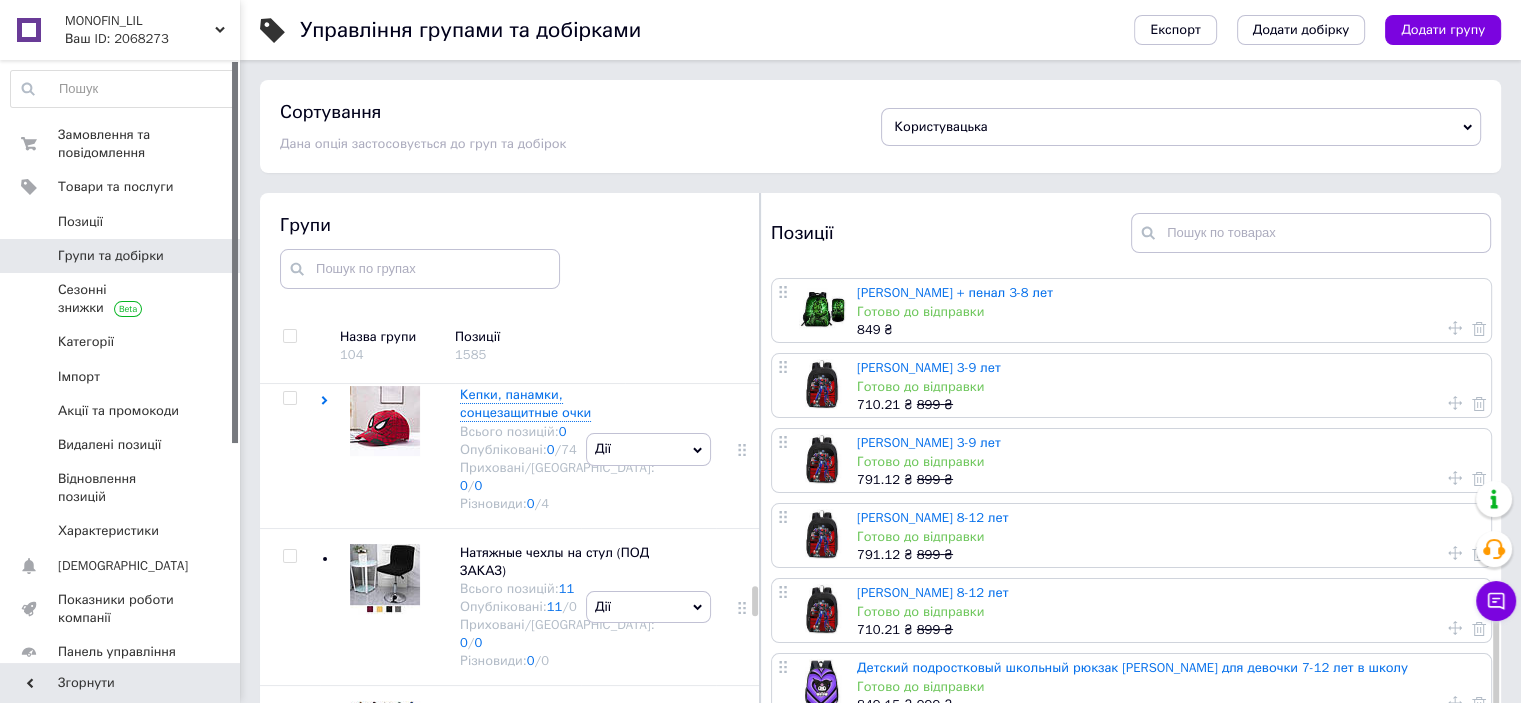 scroll, scrollTop: 1096, scrollLeft: 0, axis: vertical 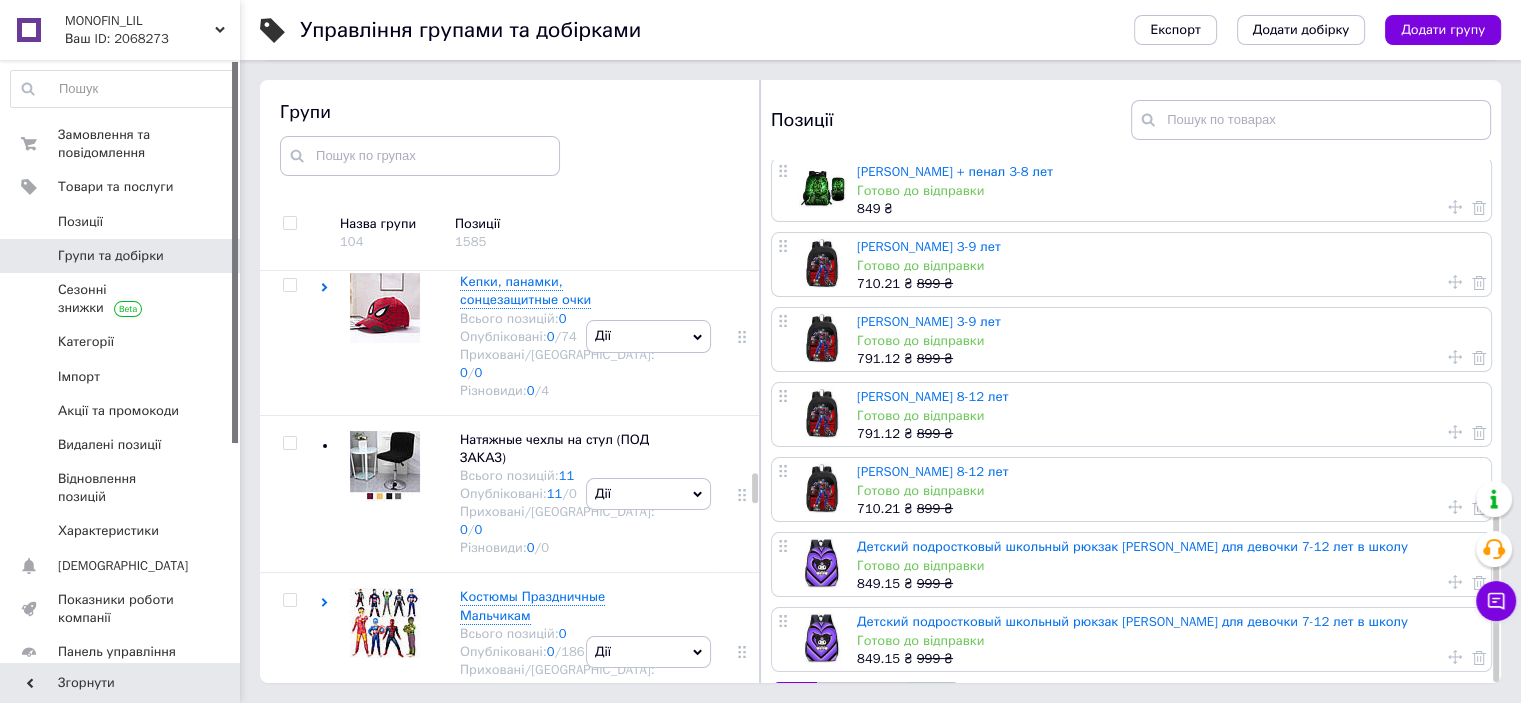 click at bounding box center (933, 703) 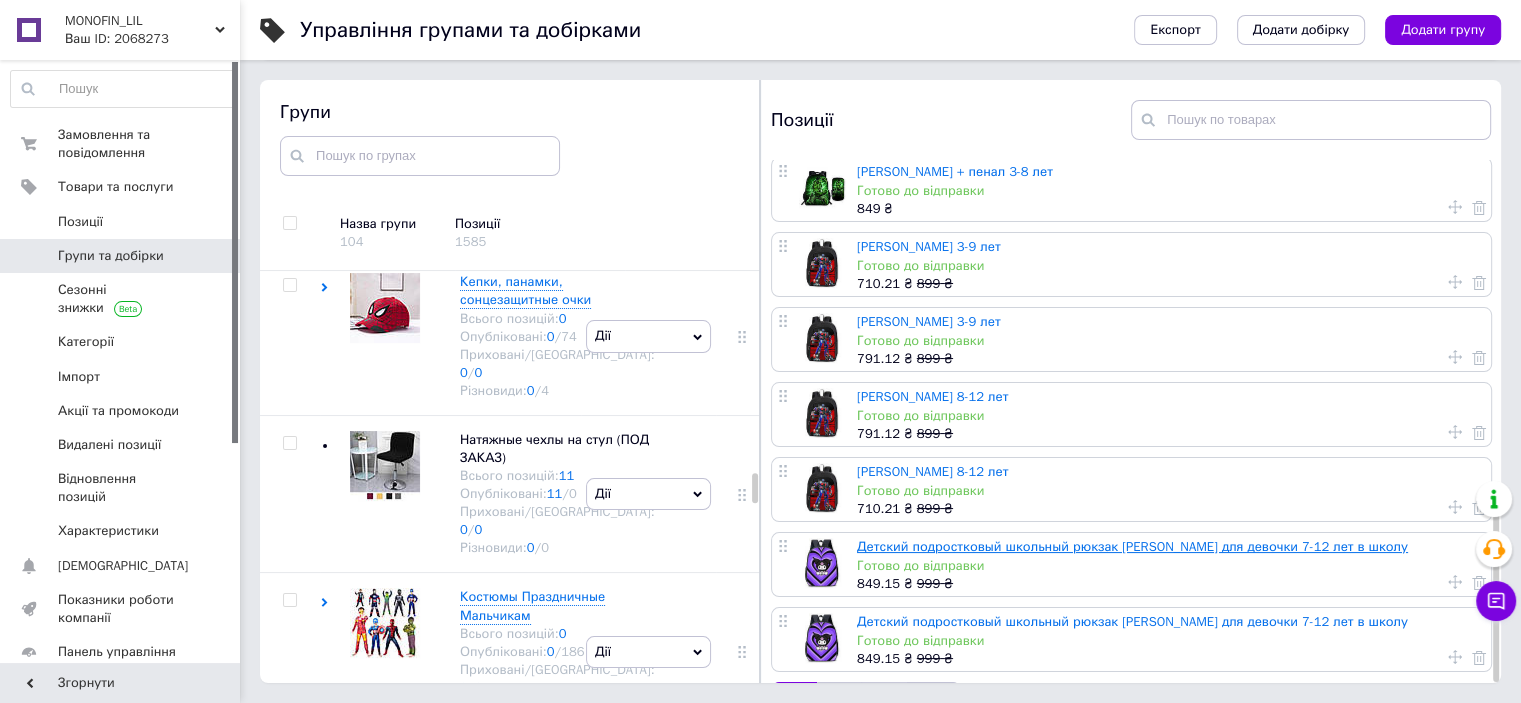 scroll, scrollTop: 0, scrollLeft: 0, axis: both 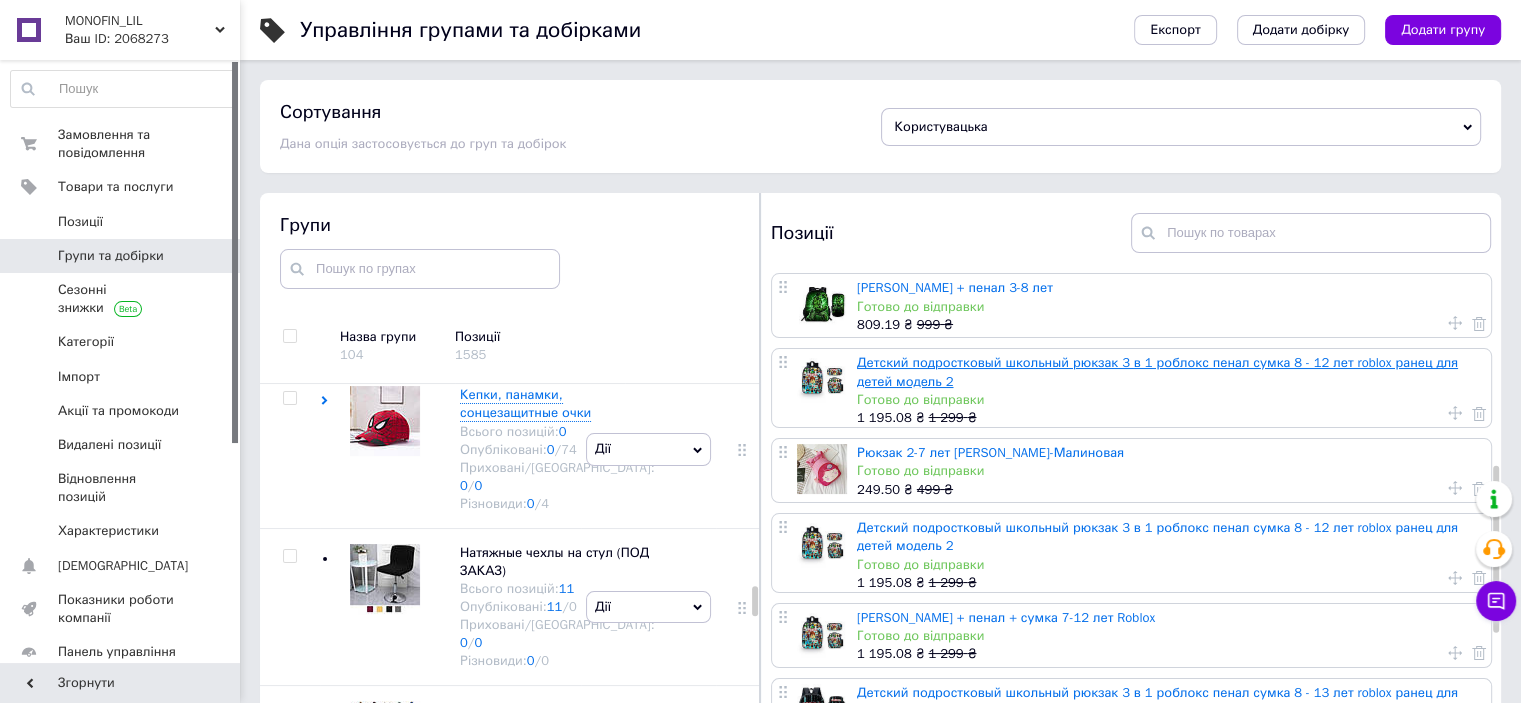 click on "Детский подростковый школьный рюкзак 3 в 1 роблокс пенал сумка 8 - 12 лет roblox ранец для детей модель 2" at bounding box center (1157, 371) 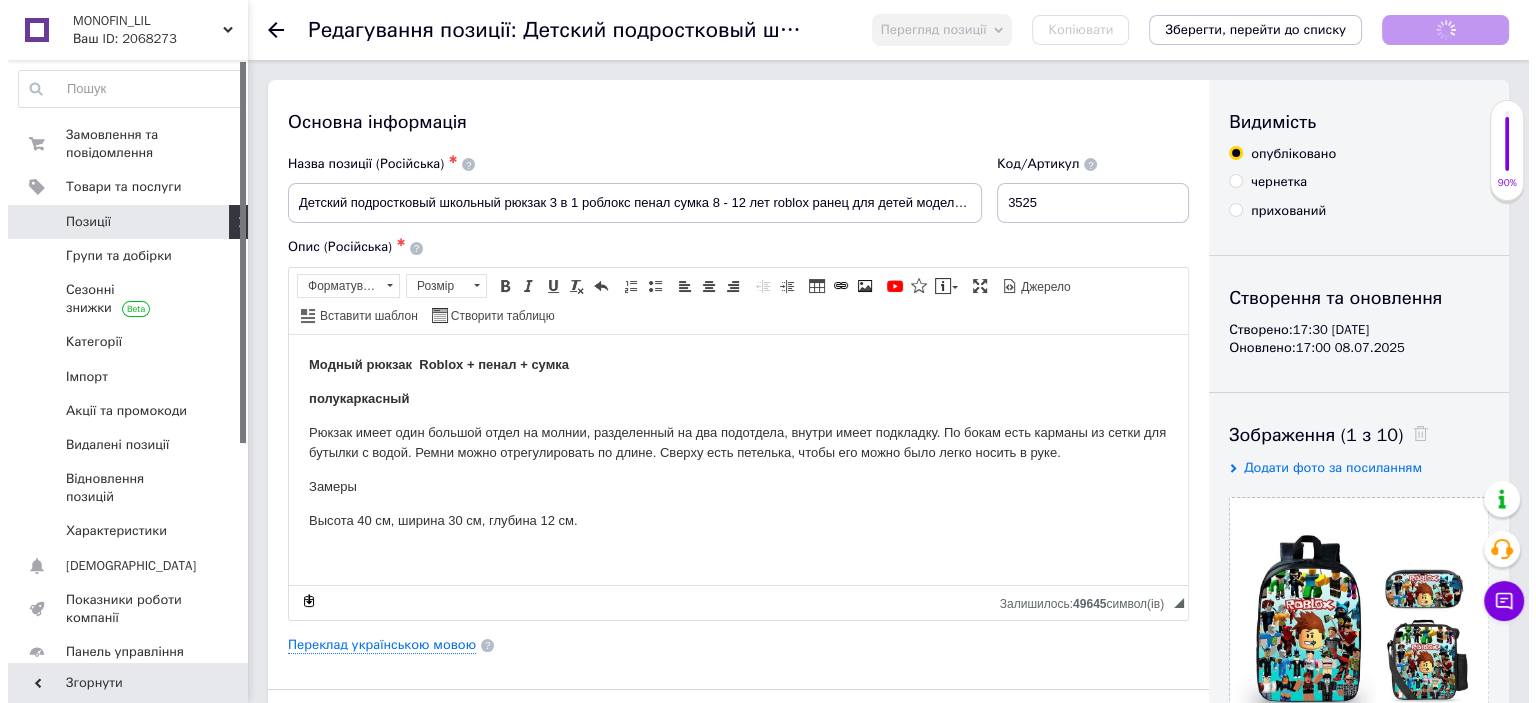 scroll, scrollTop: 0, scrollLeft: 0, axis: both 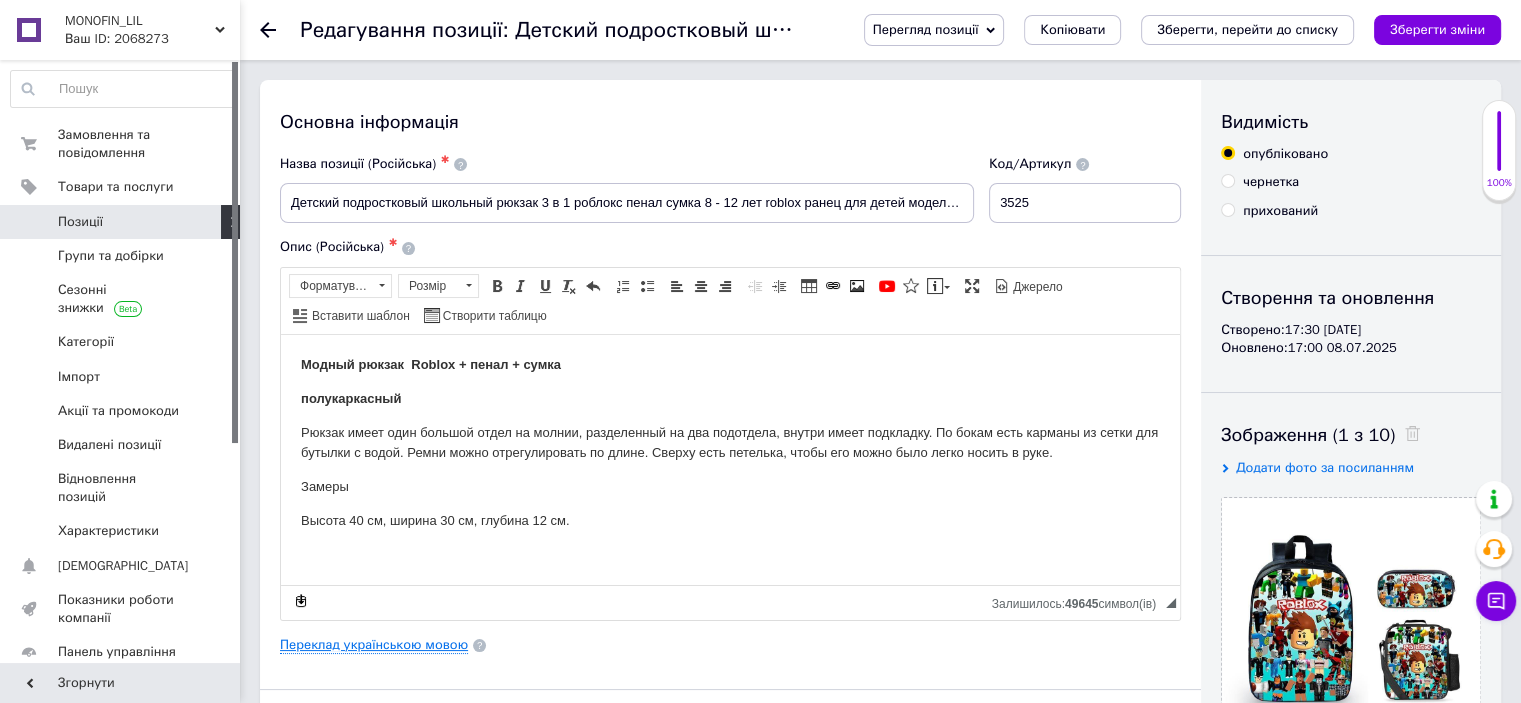 click on "Переклад українською мовою" at bounding box center [374, 645] 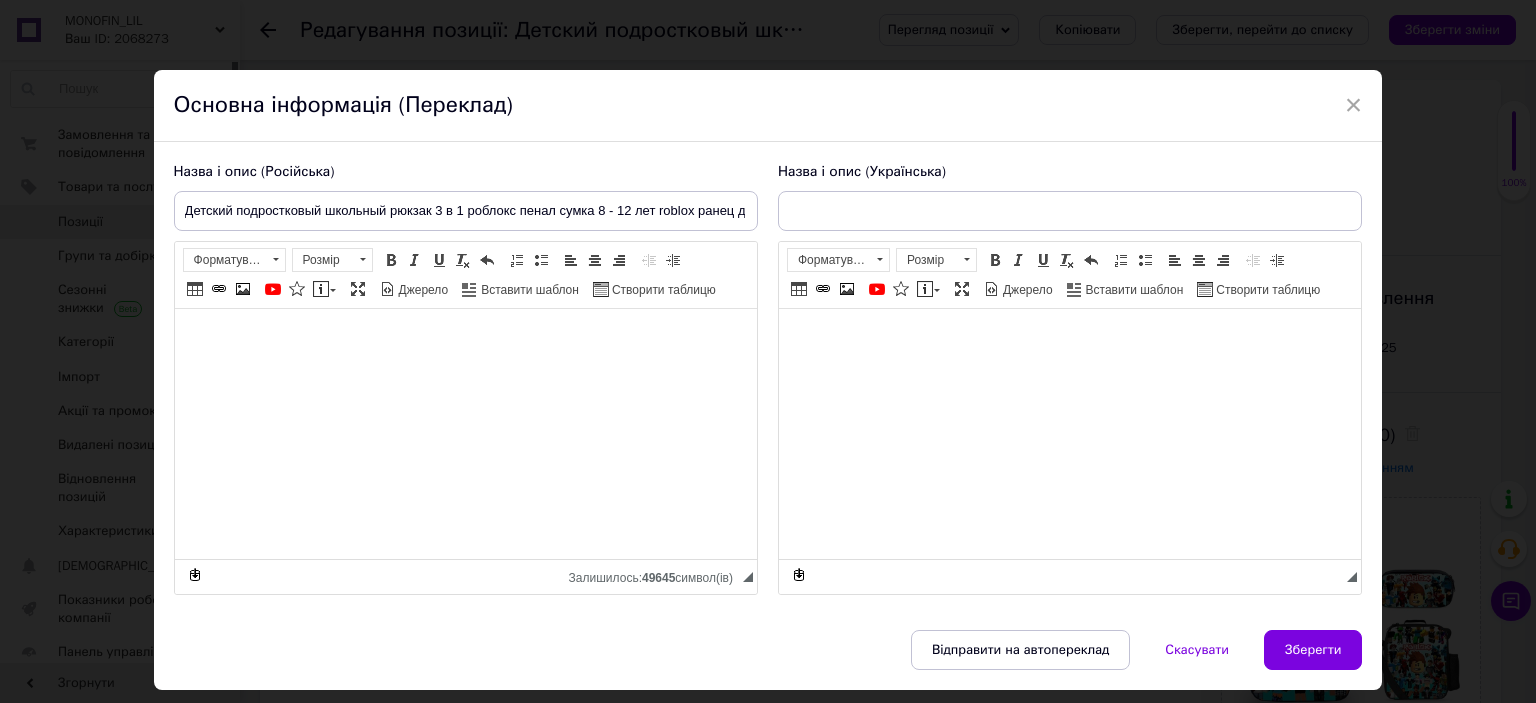 type on "Дитячий підлітковий шкільний рюкзак 3 в 1 роблокс пенал сумка 8 - 12 років roblox ранець для дітей в школу модель 2" 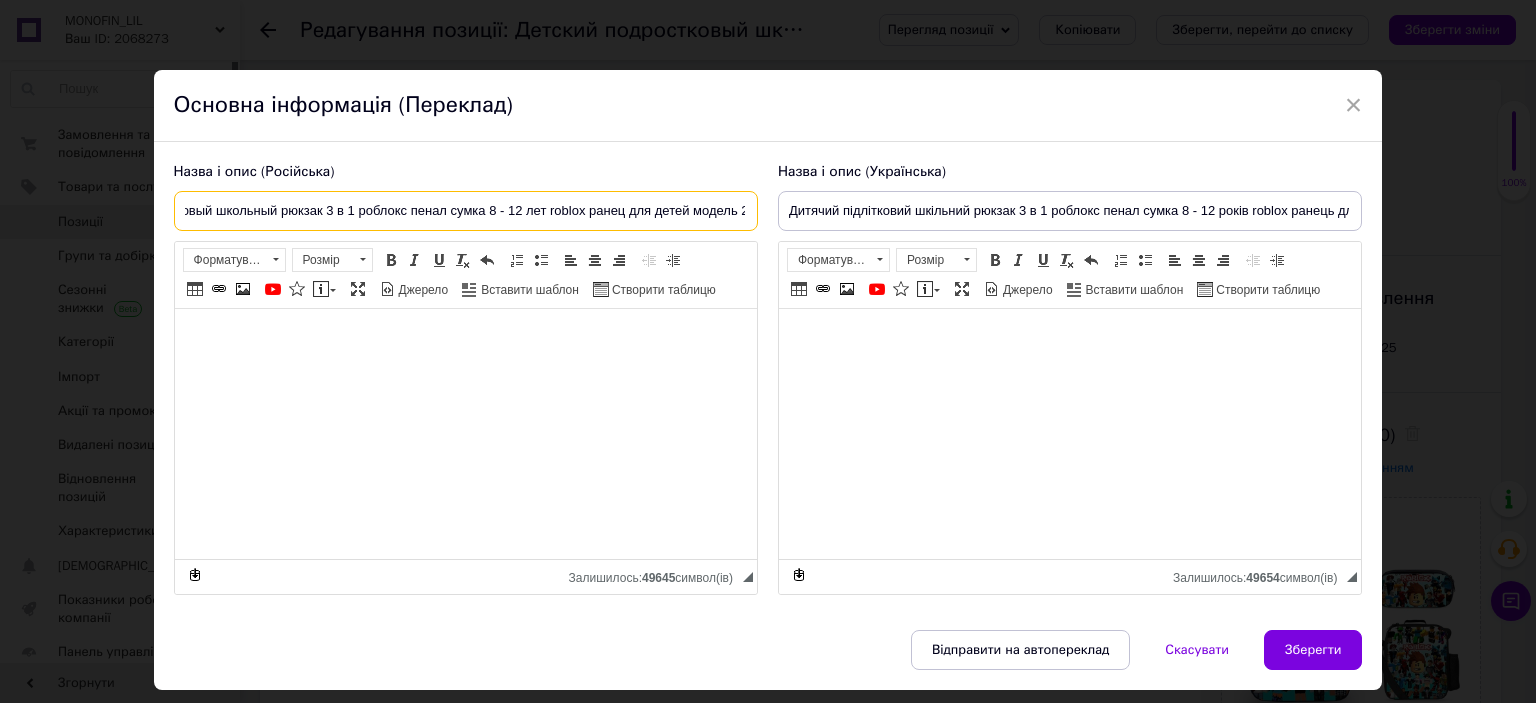 scroll, scrollTop: 0, scrollLeft: 114, axis: horizontal 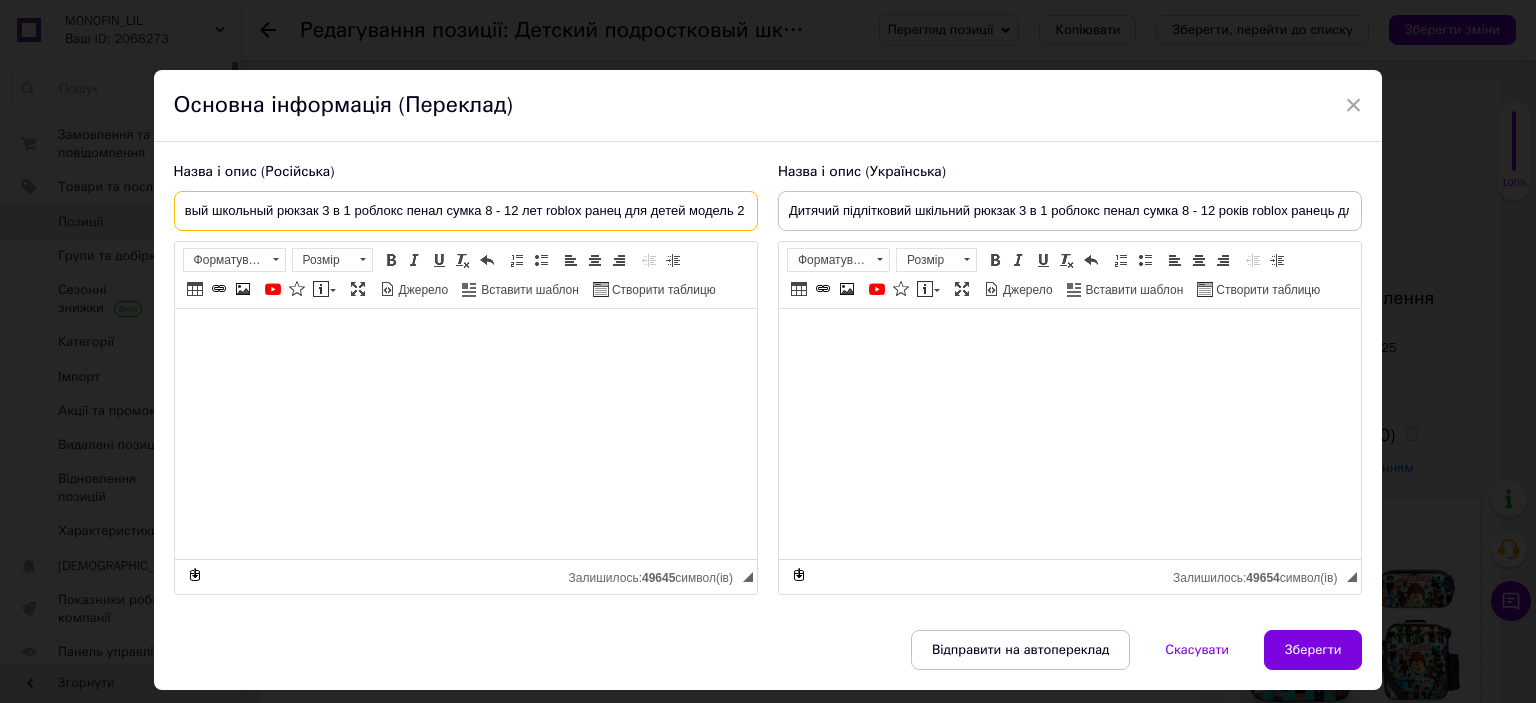 drag, startPoint x: 230, startPoint y: 208, endPoint x: 777, endPoint y: 193, distance: 547.2056 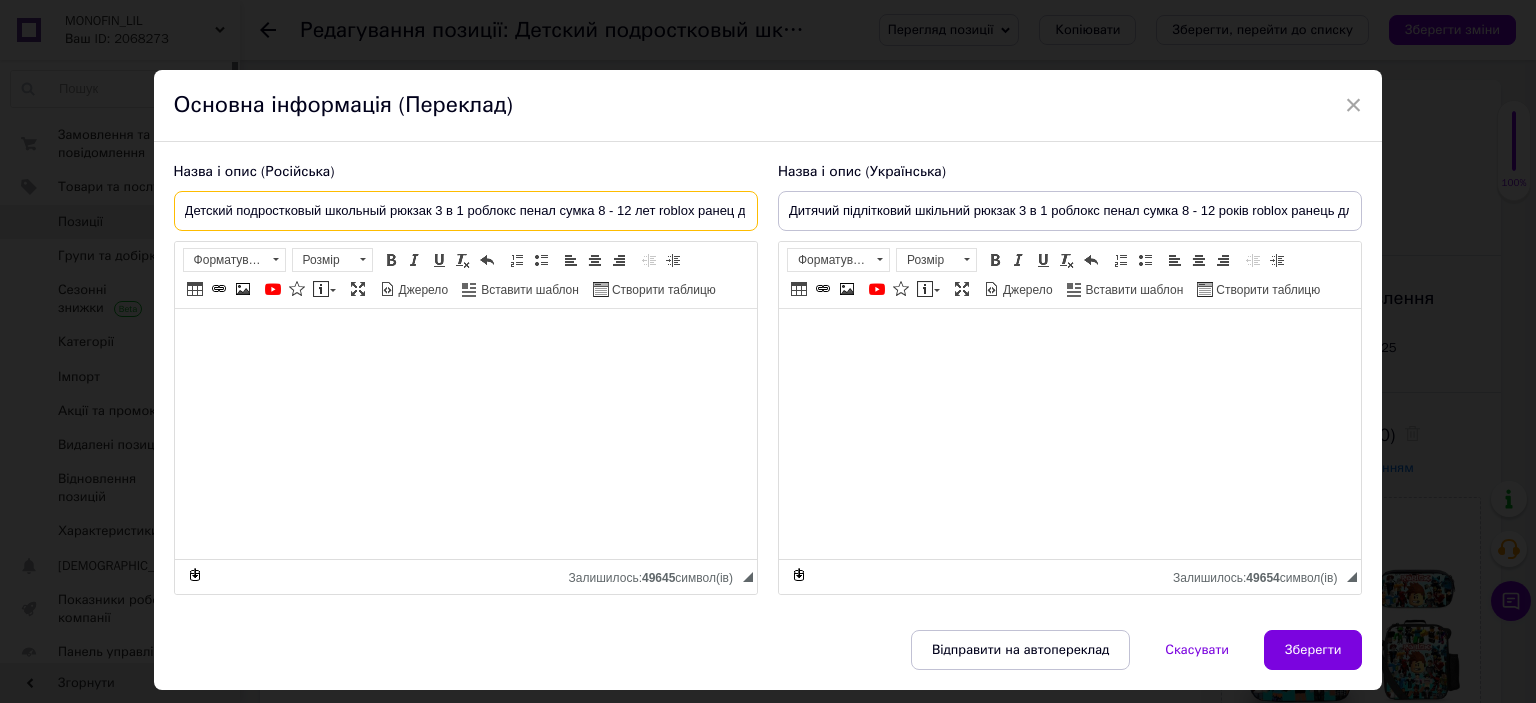 drag, startPoint x: 683, startPoint y: 210, endPoint x: 80, endPoint y: 231, distance: 603.36554 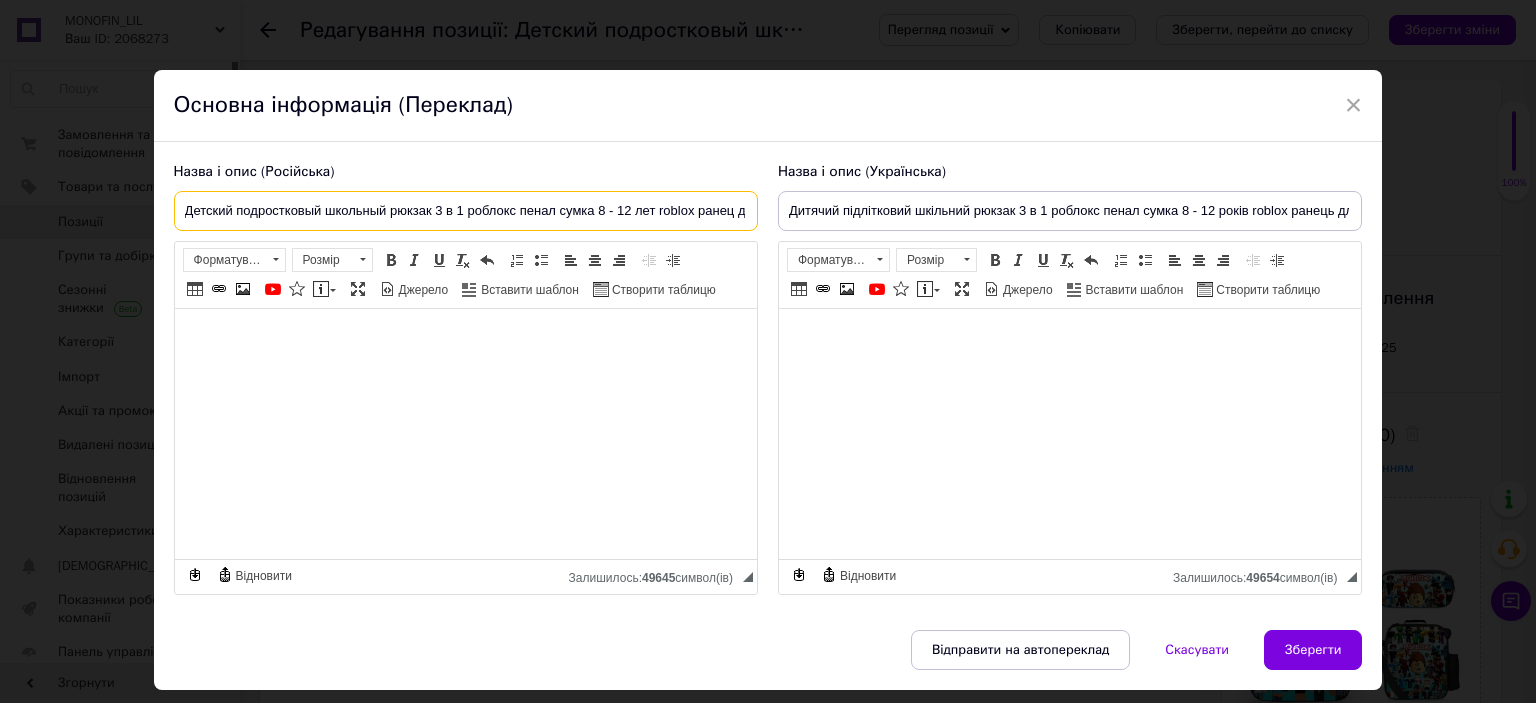click on "Детский подростковый школьный рюкзак 3 в 1 роблокс пенал сумка 8 - 12 лет roblox ранец для детей модель 2" at bounding box center [466, 211] 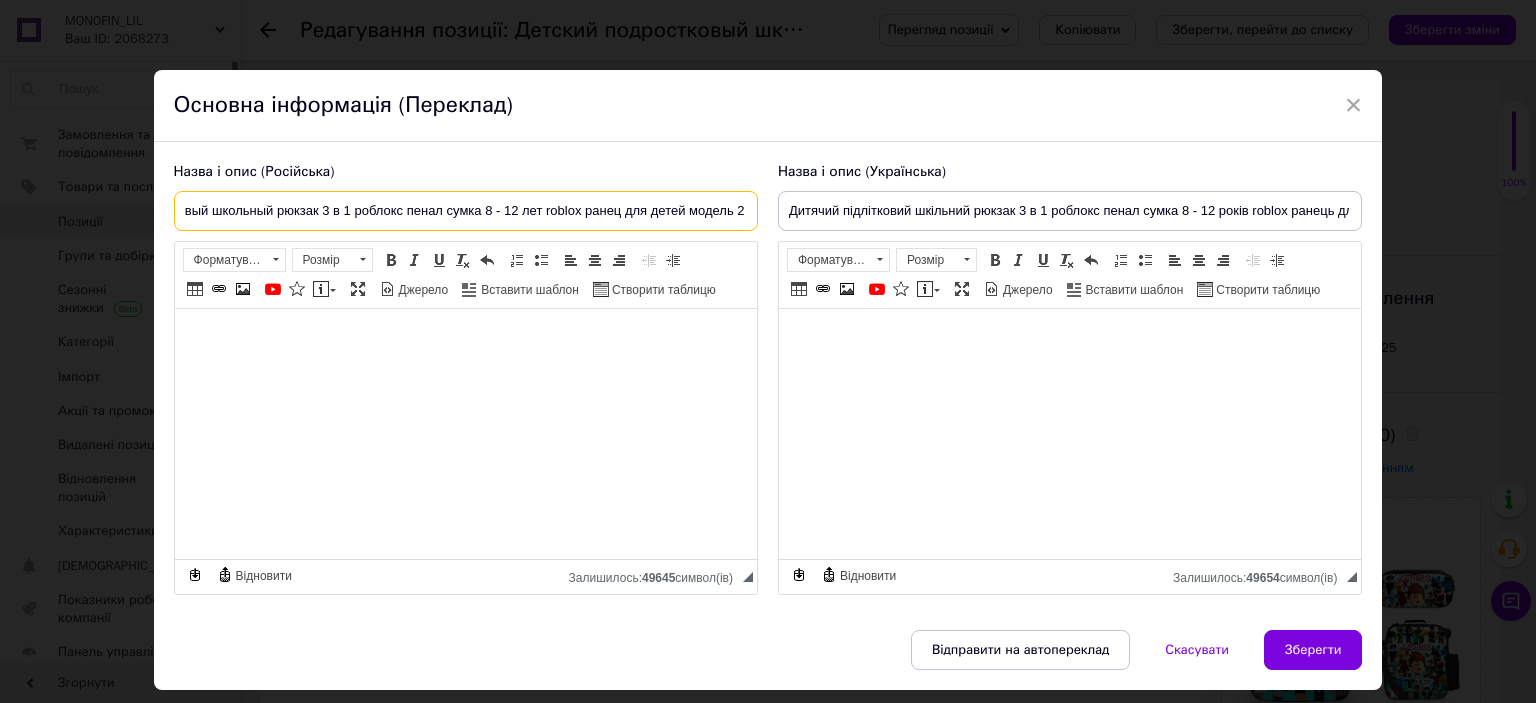 drag, startPoint x: 181, startPoint y: 210, endPoint x: 786, endPoint y: 221, distance: 605.1 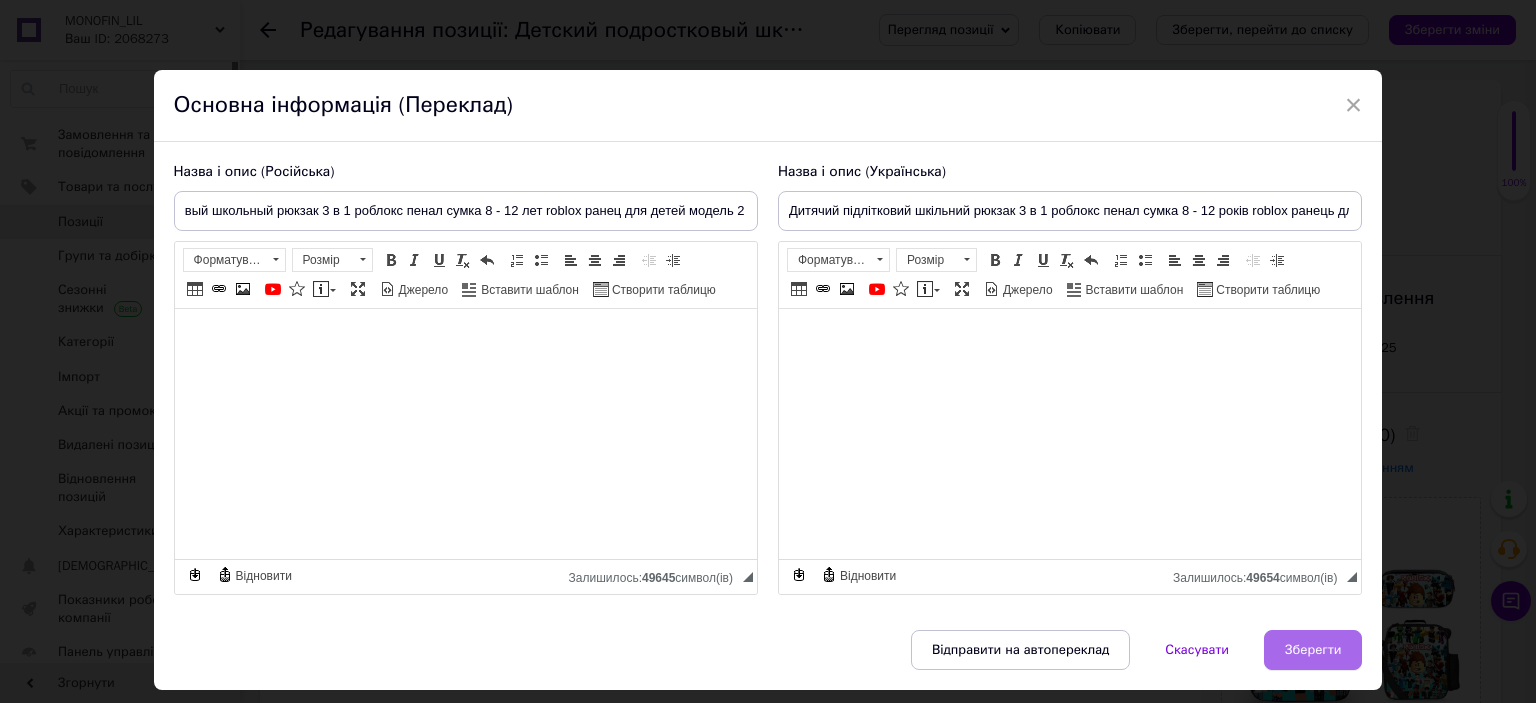 click on "Зберегти" at bounding box center (1313, 650) 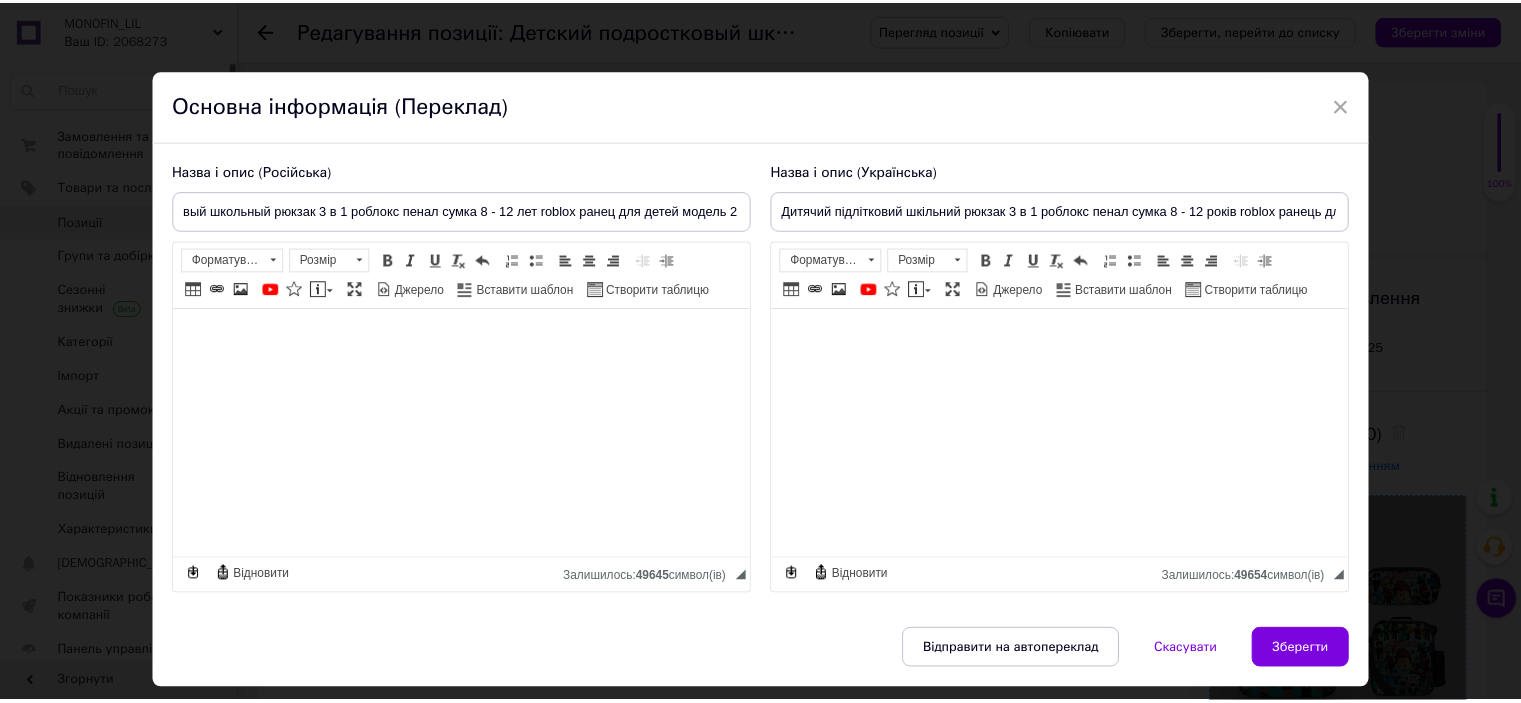 scroll, scrollTop: 0, scrollLeft: 0, axis: both 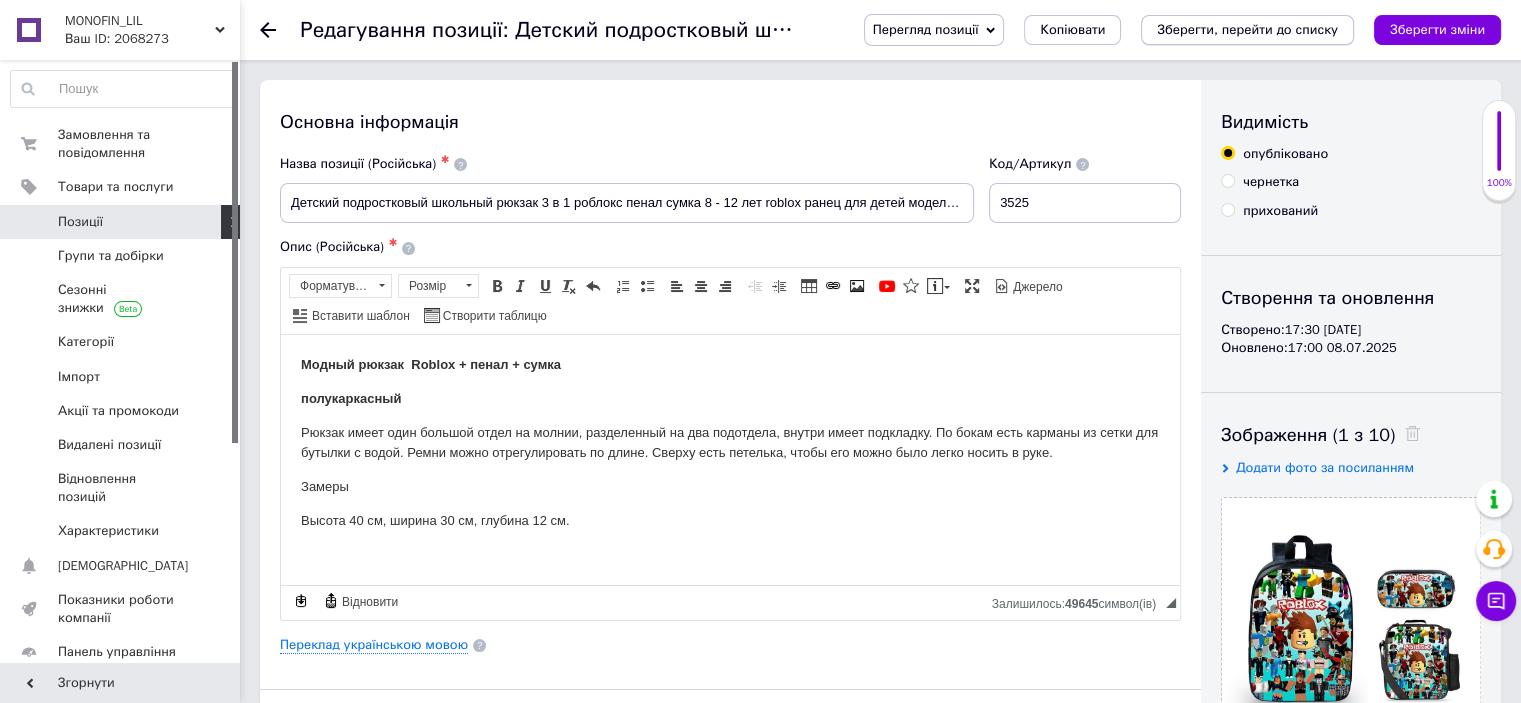 click on "Зберегти, перейти до списку" at bounding box center (1247, 29) 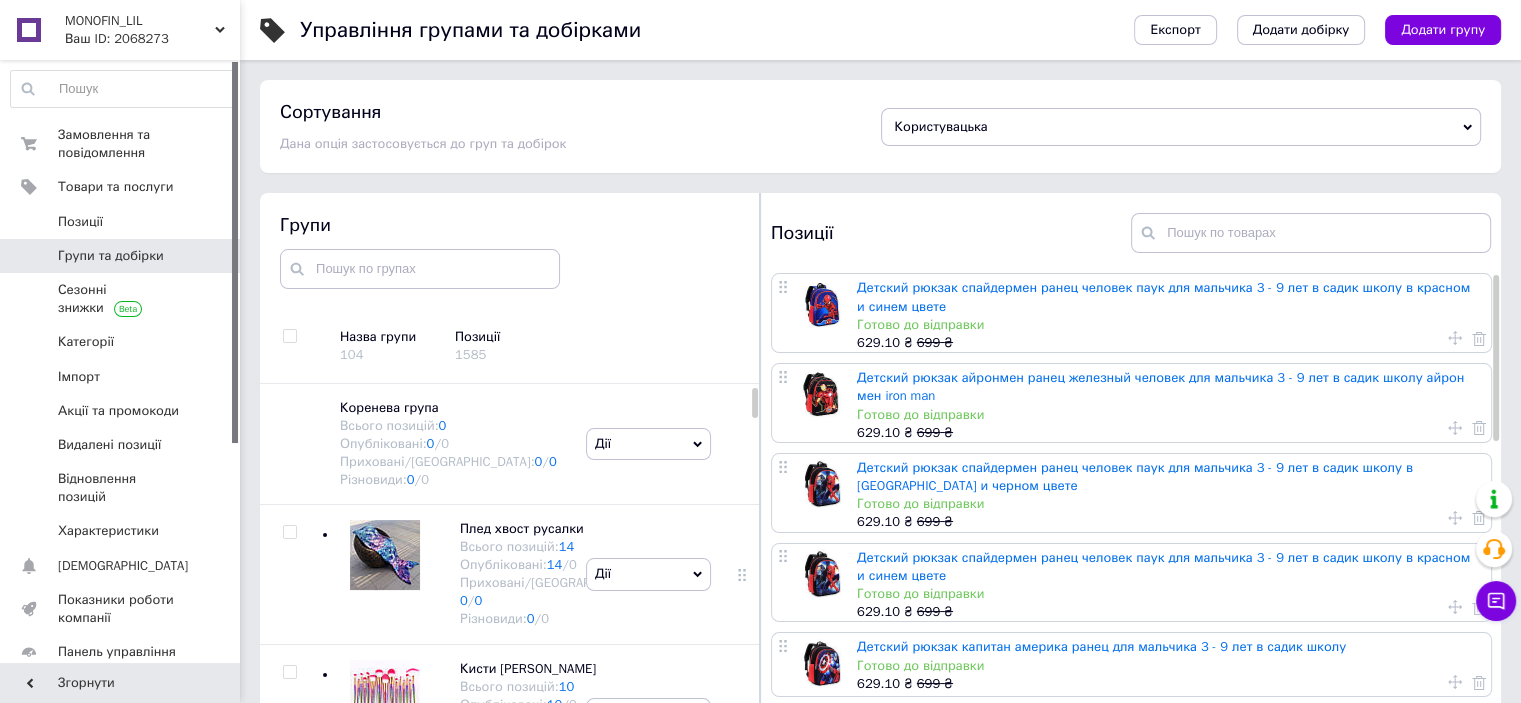 scroll, scrollTop: 57, scrollLeft: 0, axis: vertical 